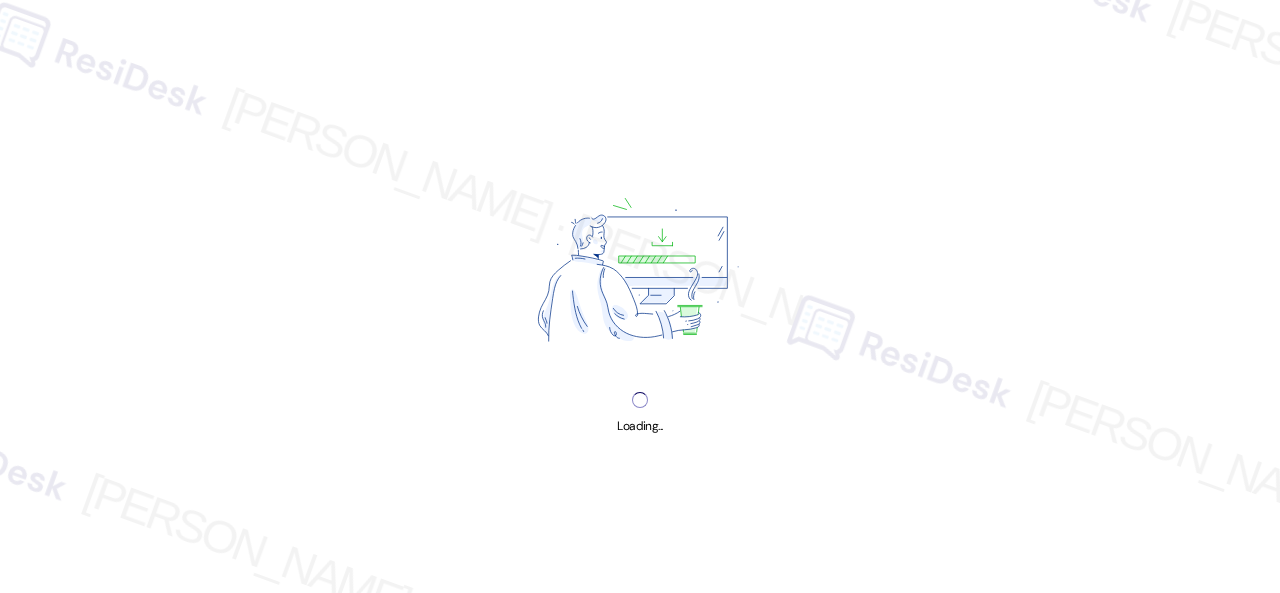 scroll, scrollTop: 0, scrollLeft: 0, axis: both 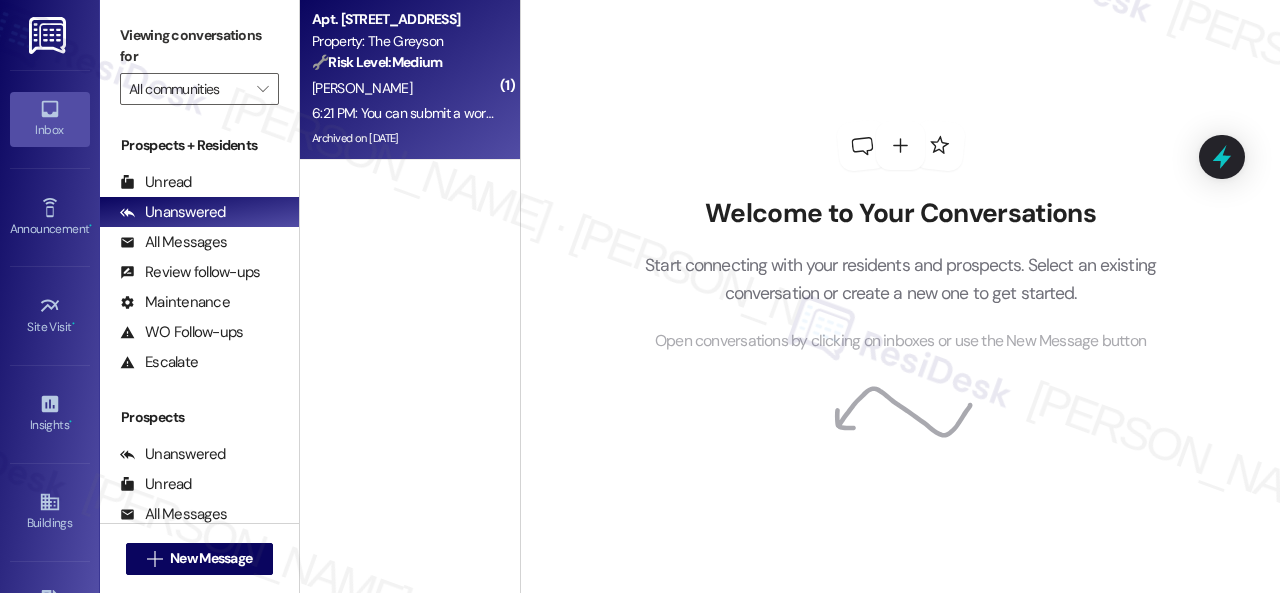 click on "6:21 PM: You can submit a work order either by using your resident portal or by asking me to submit it on your behalf. For your air filter, I'll submit it on your behalf, though I cannot guarantee when the site team will drop it off at your door. Is that okay? 6:21 PM: You can submit a work order either by using your resident portal or by asking me to submit it on your behalf. For your air filter, I'll submit it on your behalf, though I cannot guarantee when the site team will drop it off at your door. Is that okay?" at bounding box center [1024, 113] 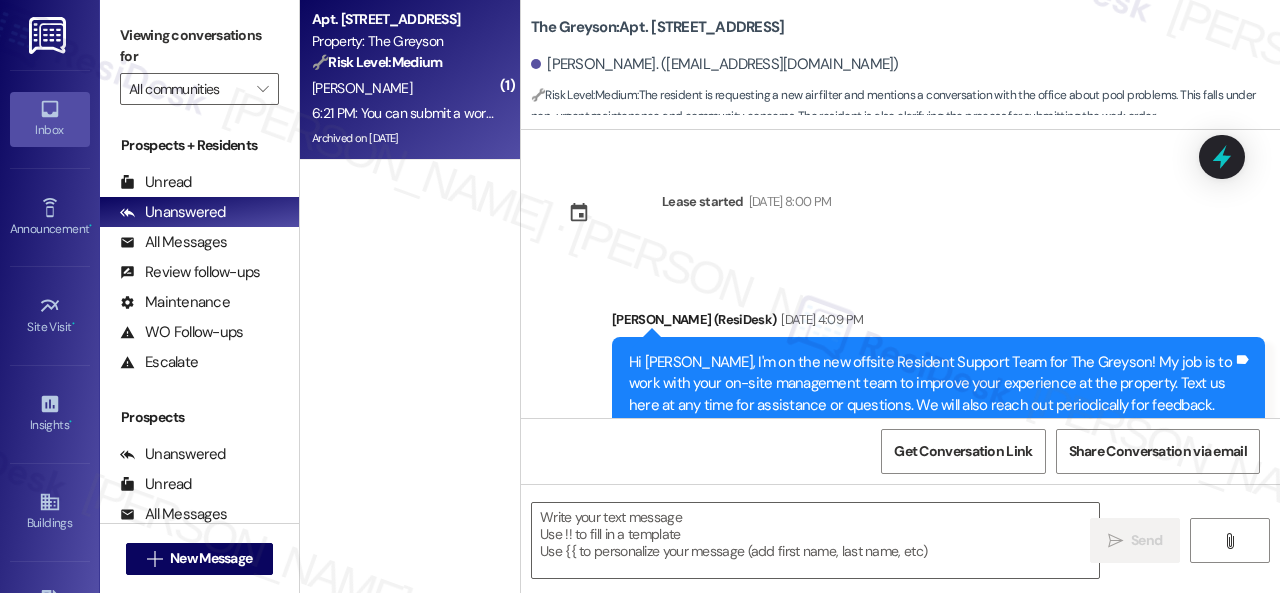 scroll, scrollTop: 61053, scrollLeft: 0, axis: vertical 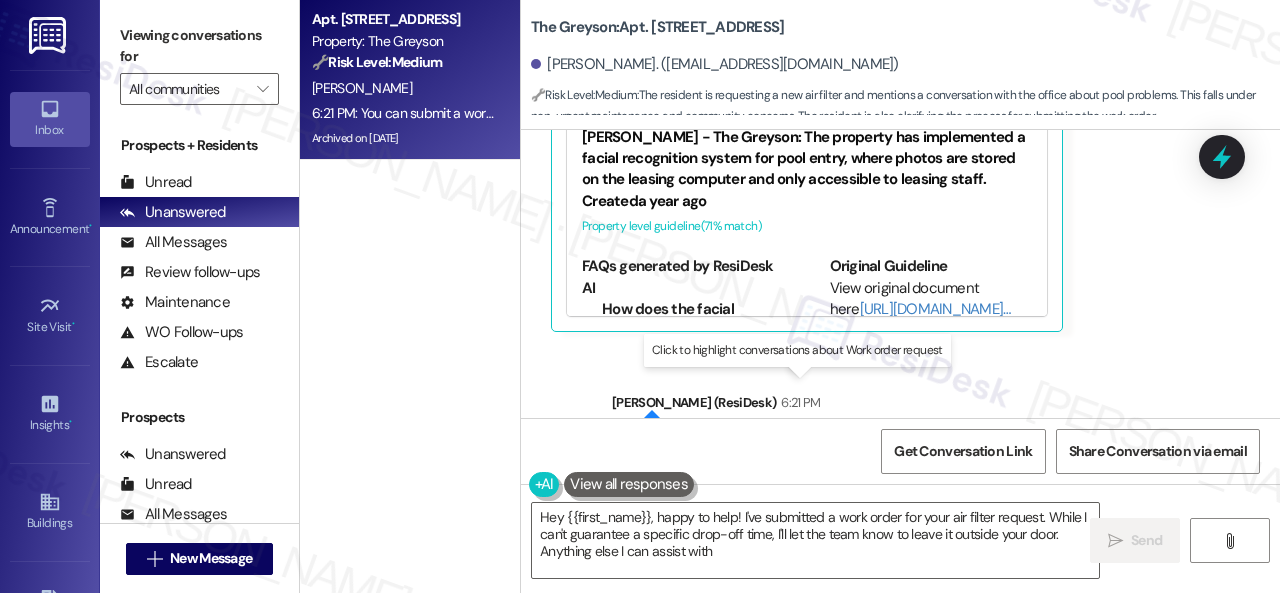 type on "Hey {{first_name}}, happy to help! I've submitted a work order for your air filter request. While I can't guarantee a specific drop-off time, I'll let the team know to leave it outside your door. Anything else I can assist with?" 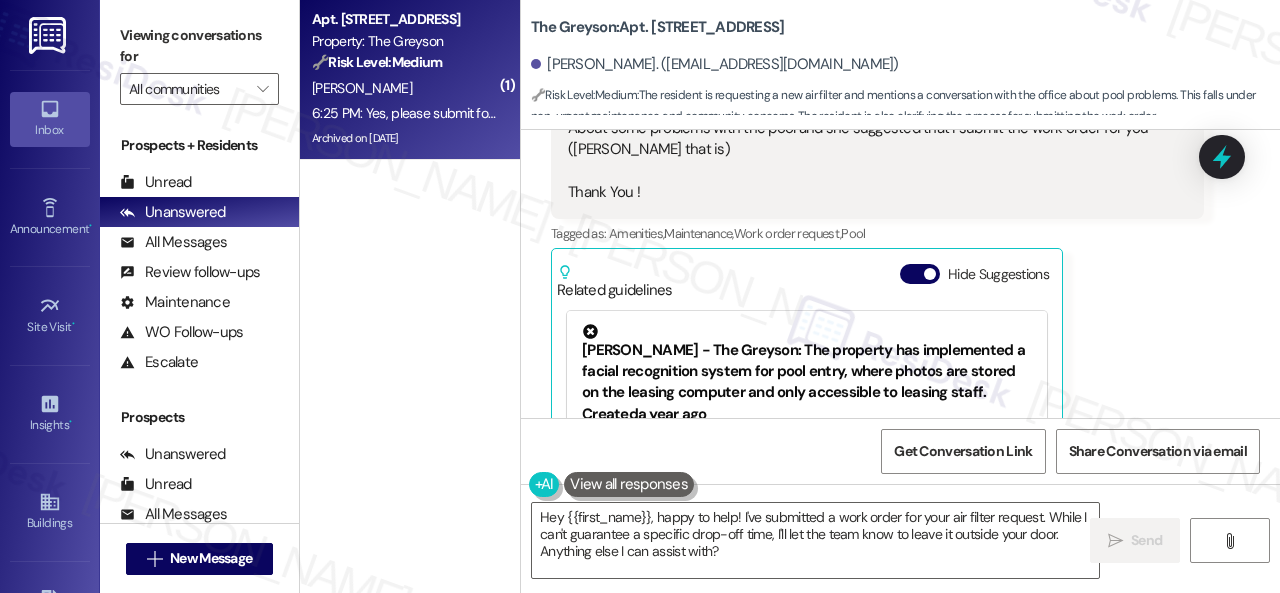 scroll, scrollTop: 61212, scrollLeft: 0, axis: vertical 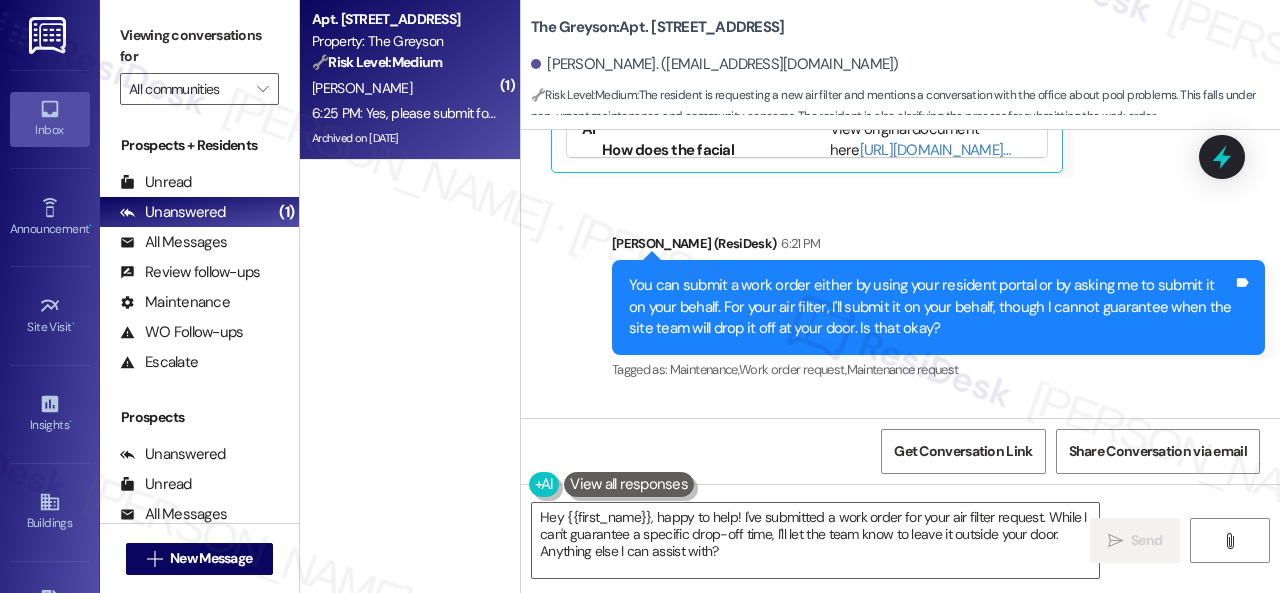 click on "Received via SMS Brian Mccoy 6:25 PM Yes,  please submit for drop.
Thank You !    Tags and notes" at bounding box center [900, 479] 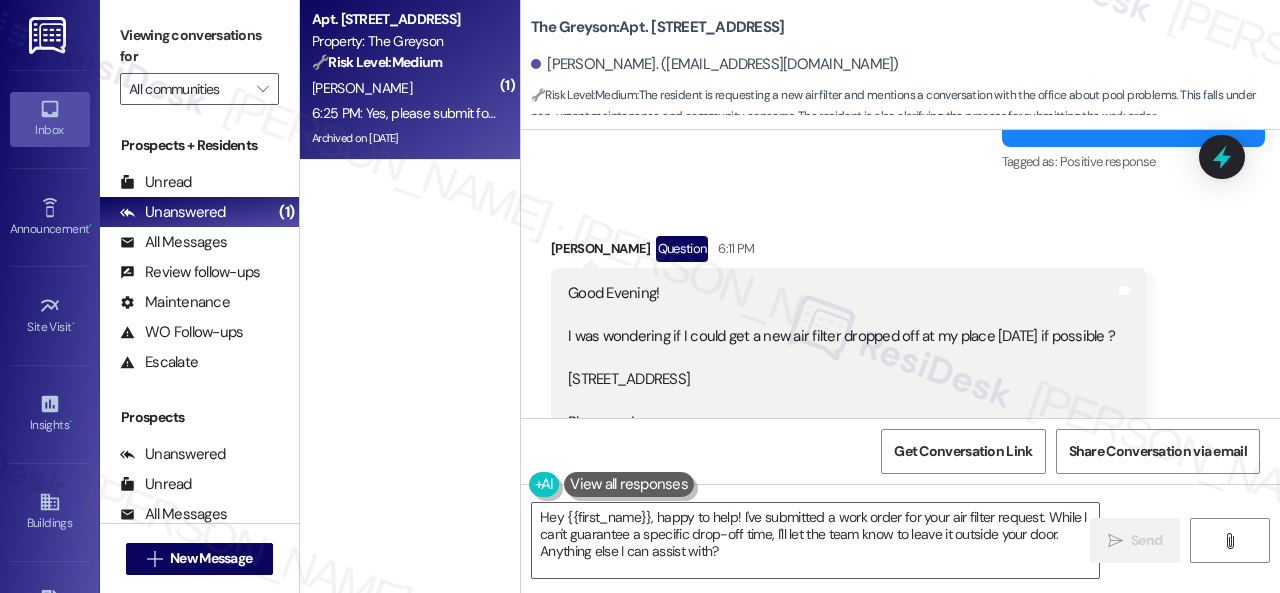 scroll, scrollTop: 59912, scrollLeft: 0, axis: vertical 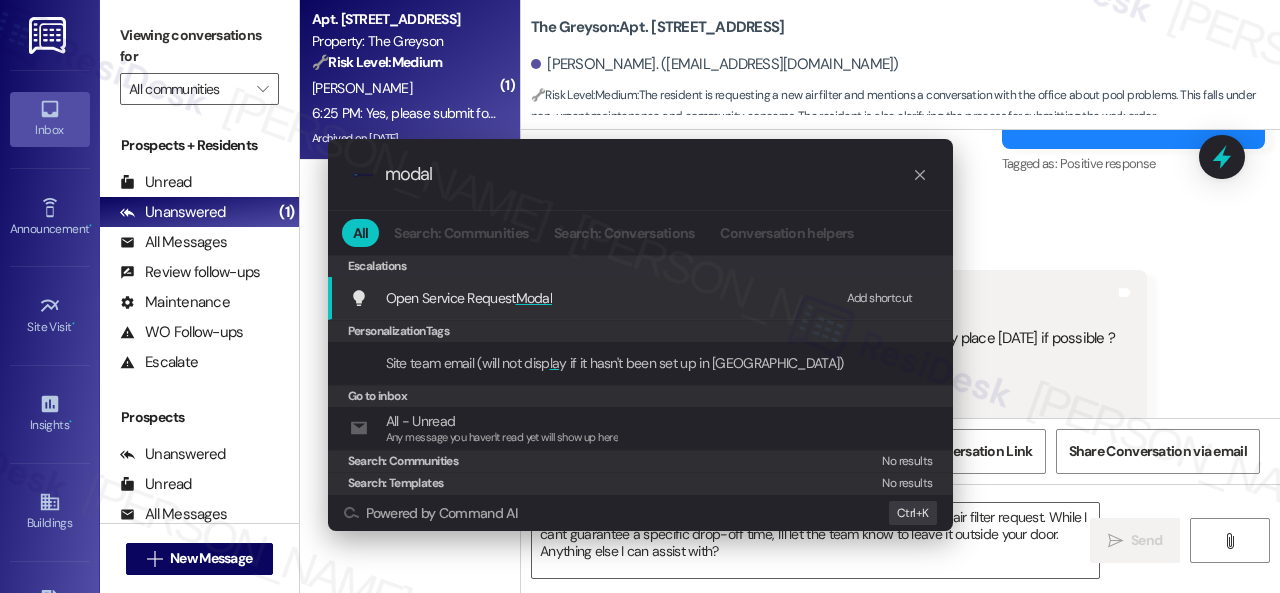 click on "Add shortcut" at bounding box center (880, 298) 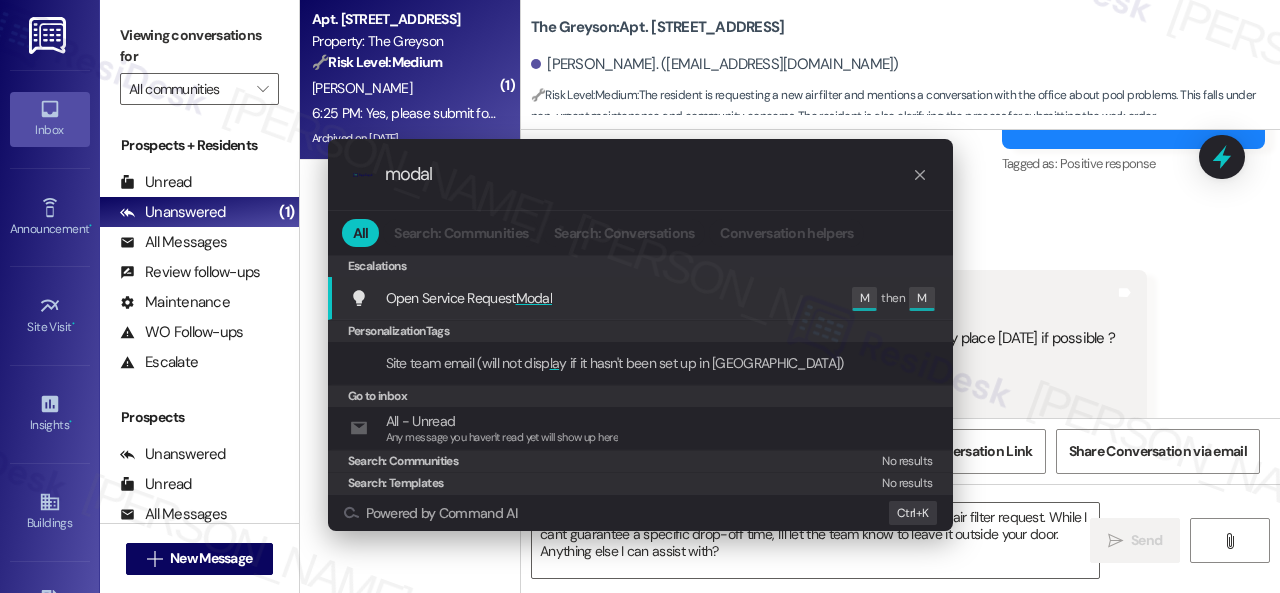 click on "Open Service Request  Modal" at bounding box center (469, 298) 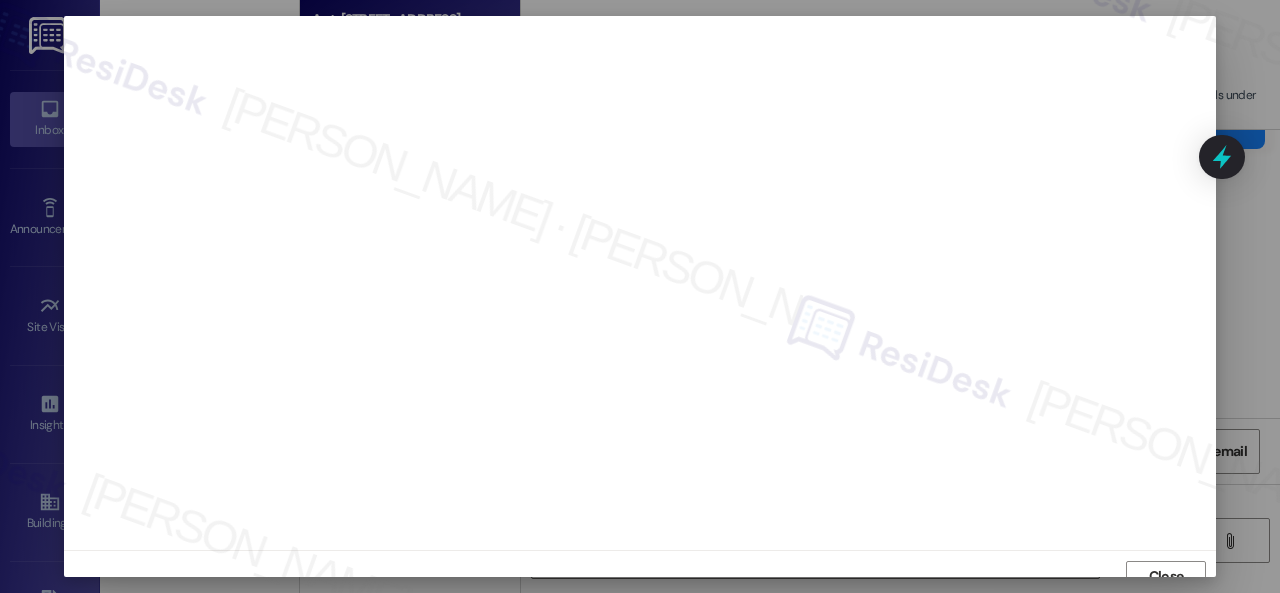 scroll, scrollTop: 15, scrollLeft: 0, axis: vertical 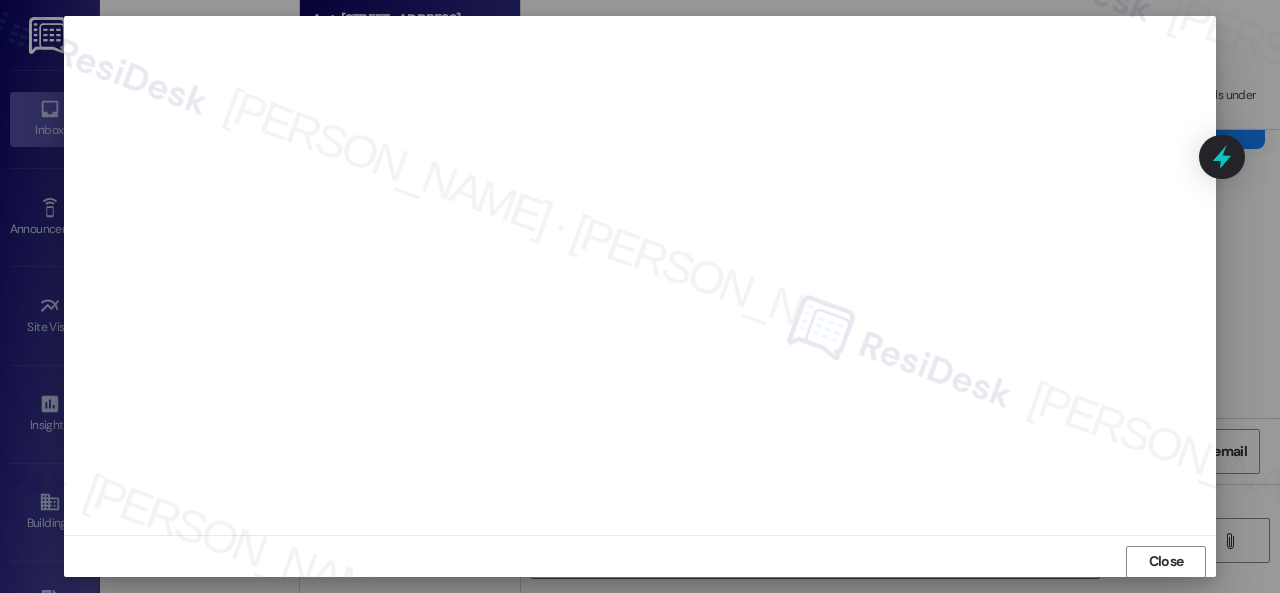 click on "Close" at bounding box center (1166, 561) 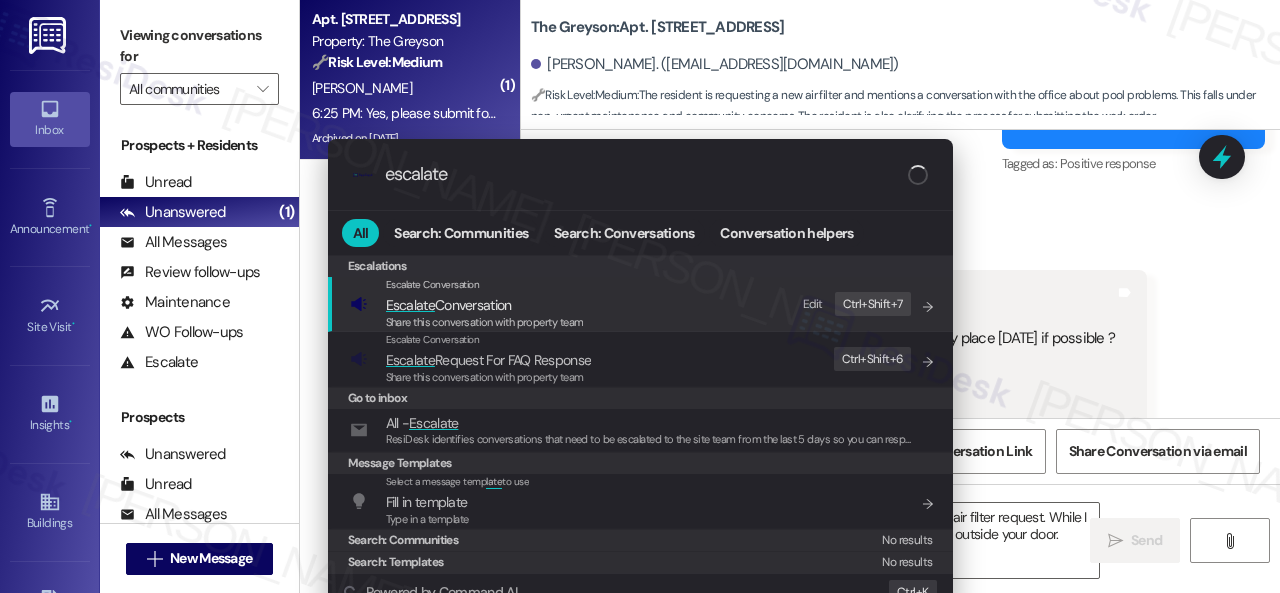 type on "escalate" 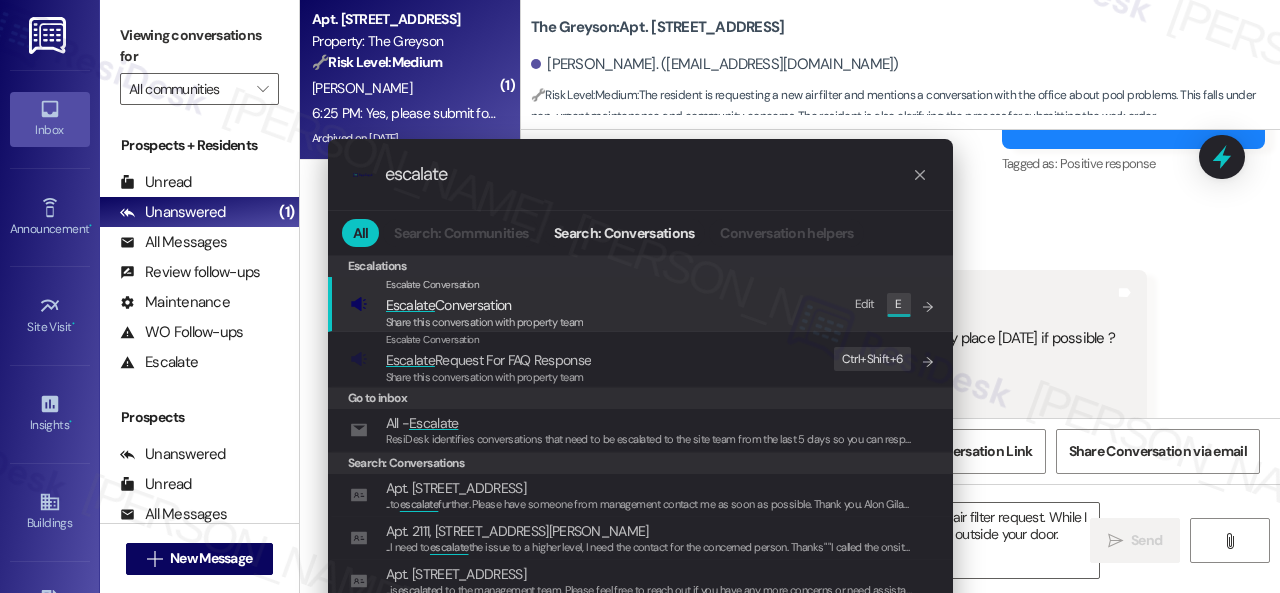 click on "Edit" at bounding box center [865, 304] 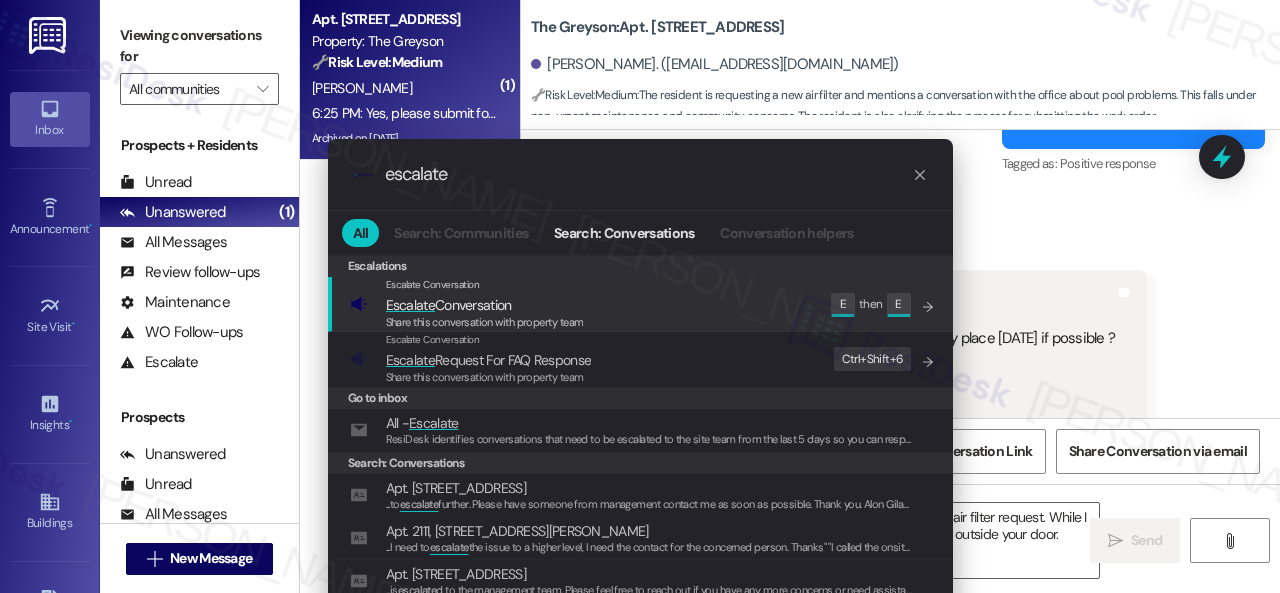 click 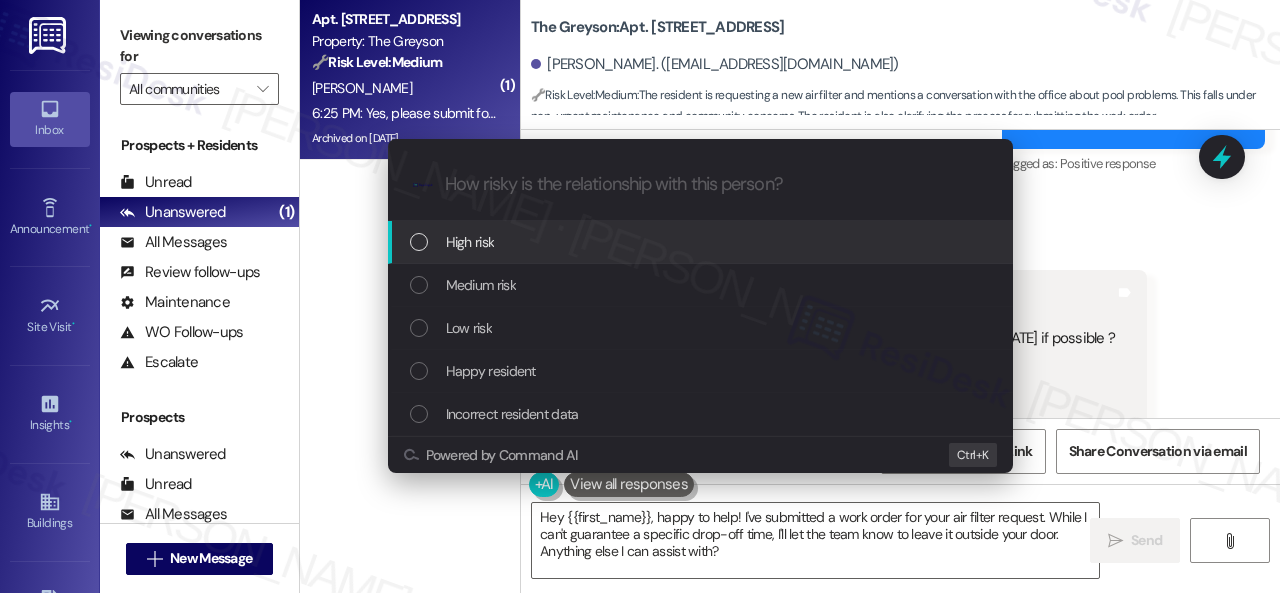 click on "High risk" at bounding box center (470, 242) 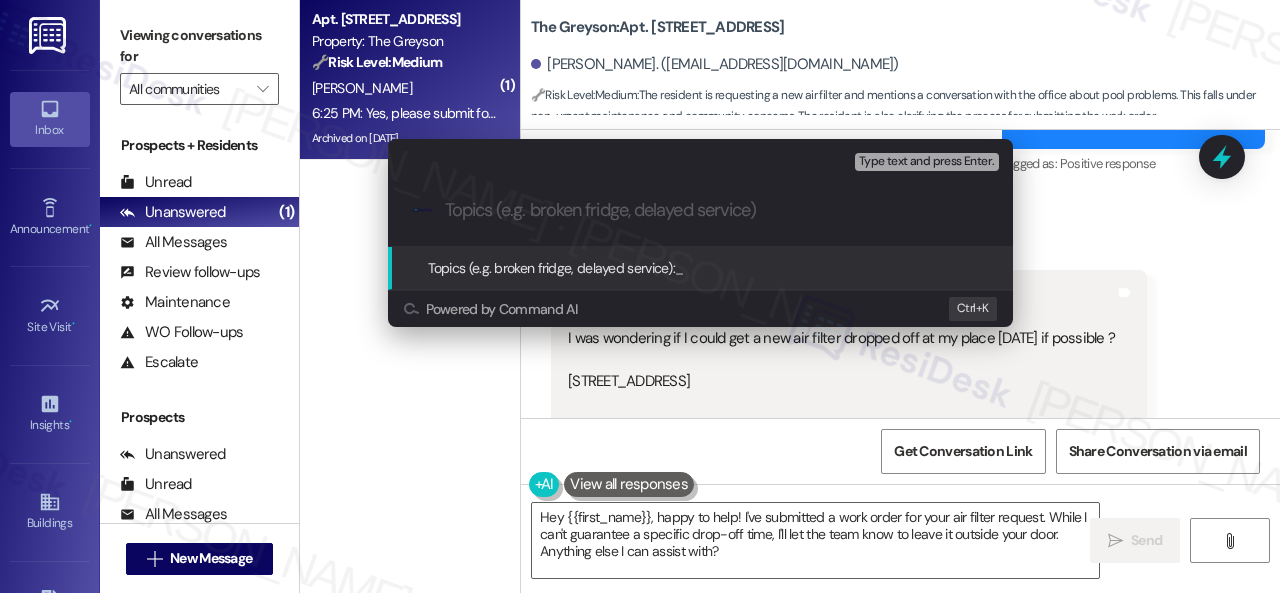 paste on "Work Order filed by ResiDesk 290055" 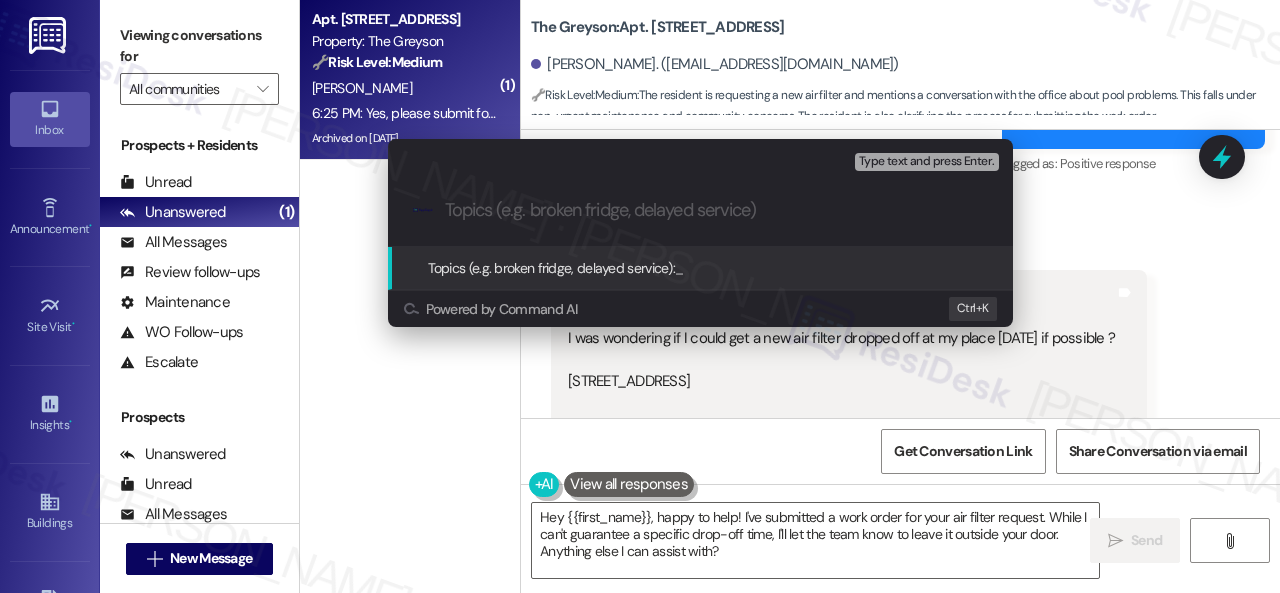 type on "Work Order filed by ResiDesk 290055" 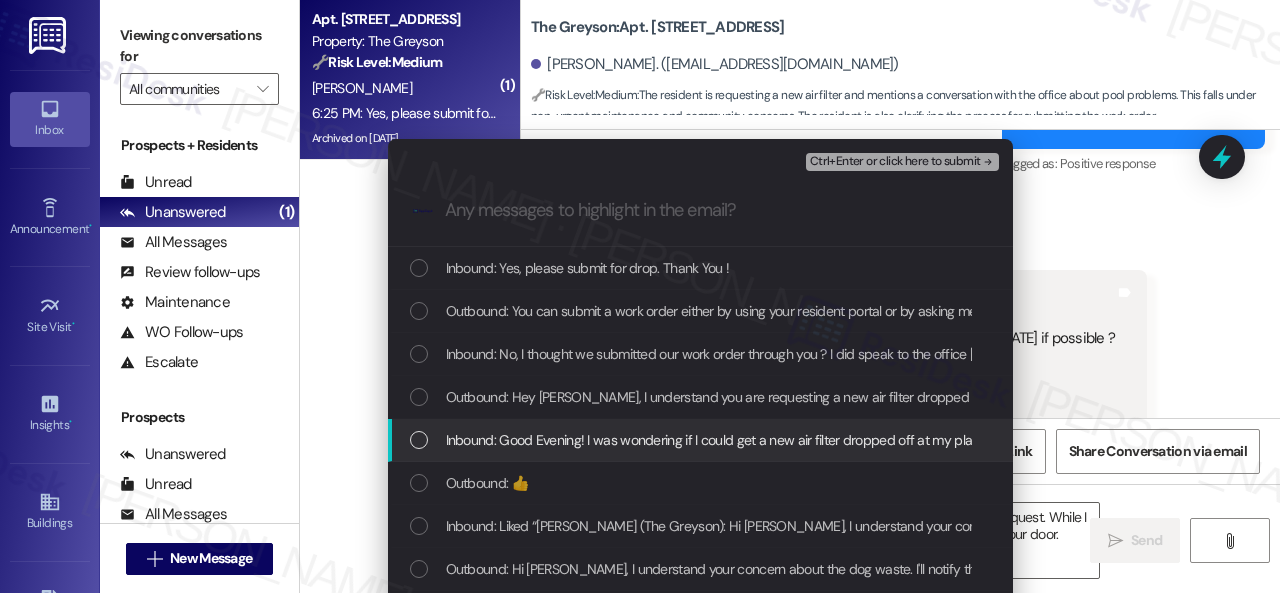 click on "Inbound: Good Evening!
I was wondering if I could get a new air filter dropped off at my place tomorrow if possible  ?
4252 Ravenna Loop
Bless you !
Brian McCoy n Ringo
Ps/ please just place outside my
Door.  My dog and I keep weird hrs" at bounding box center (1158, 440) 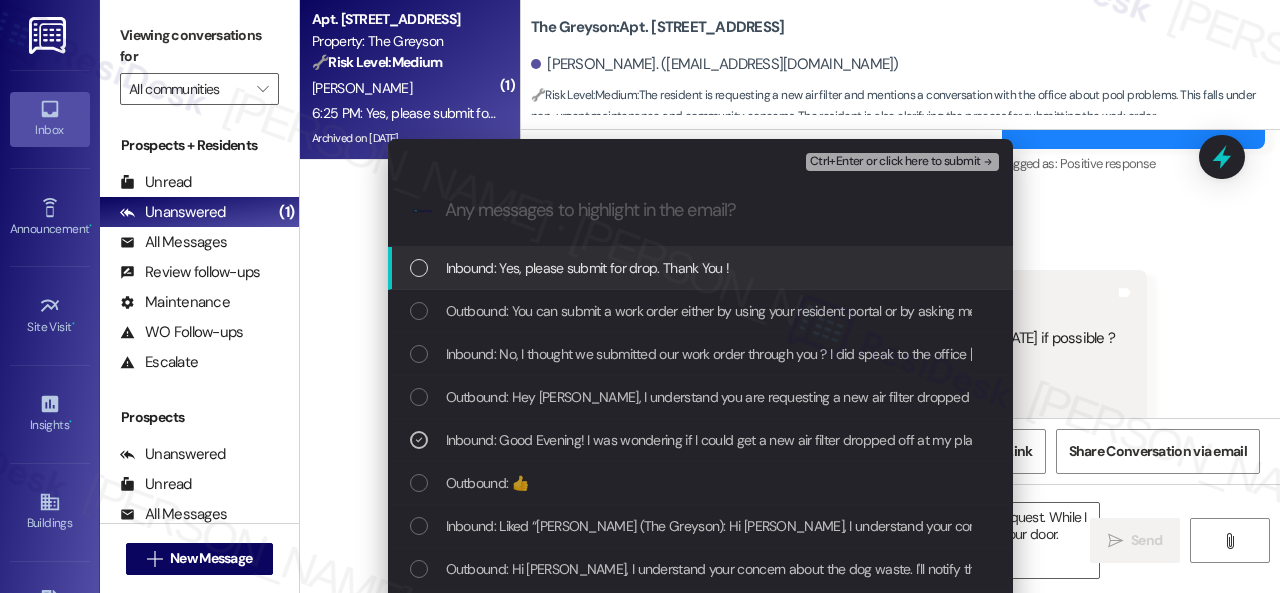 click on "Ctrl+Enter or click here to submit" at bounding box center [895, 162] 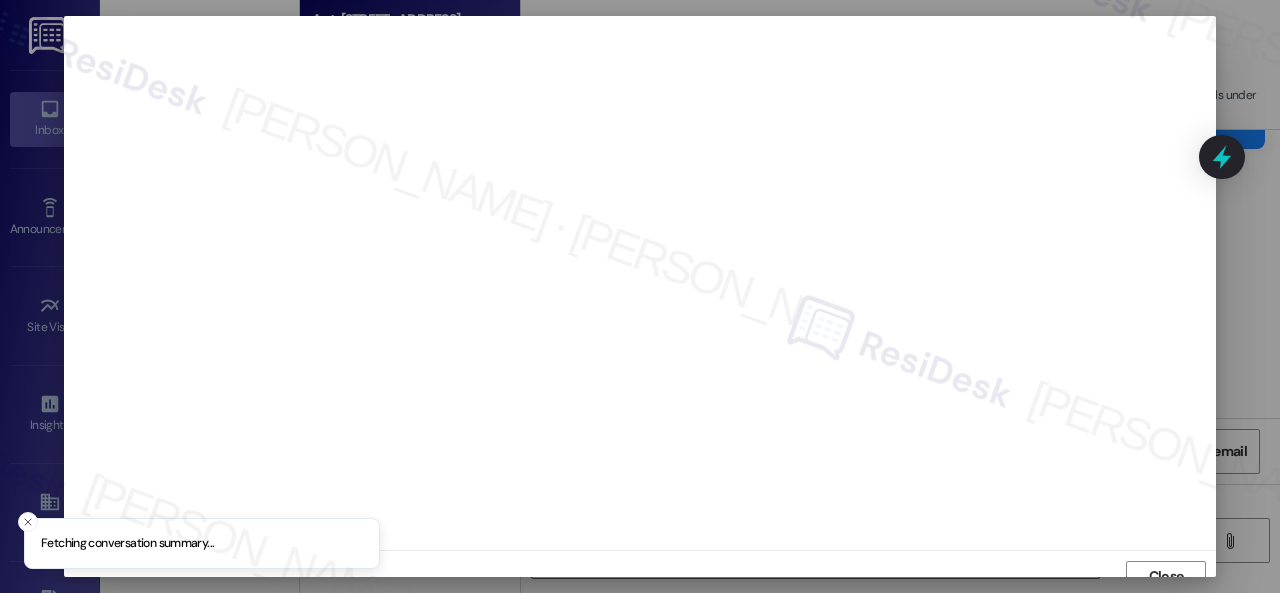 scroll, scrollTop: 15, scrollLeft: 0, axis: vertical 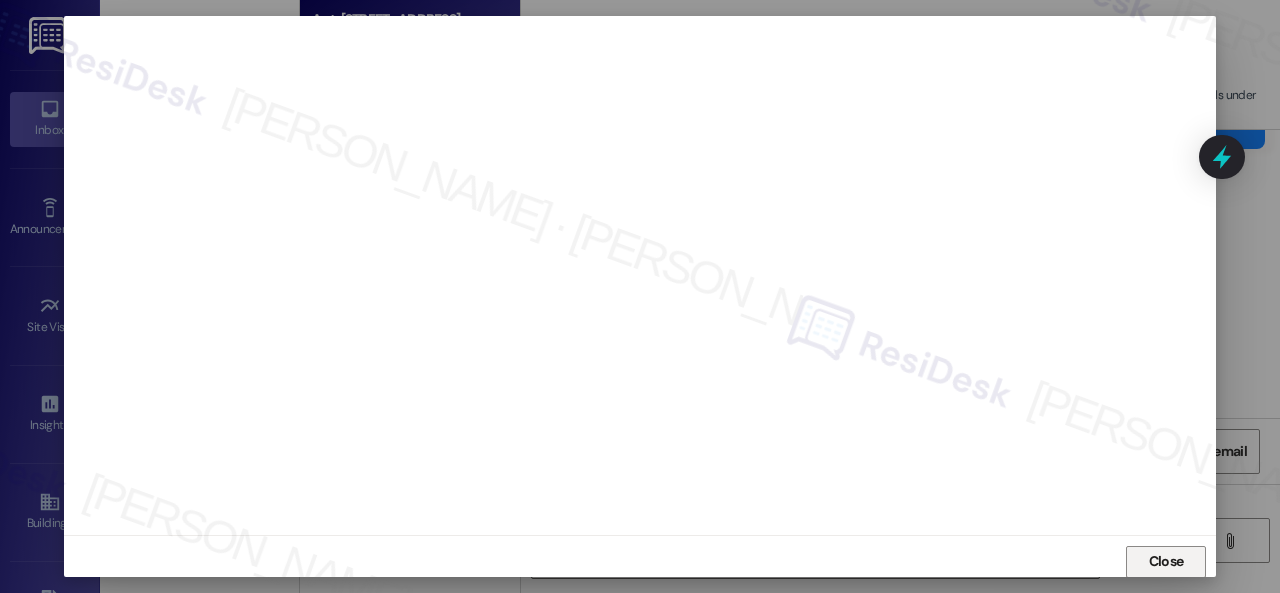 click on "Close" at bounding box center [1166, 561] 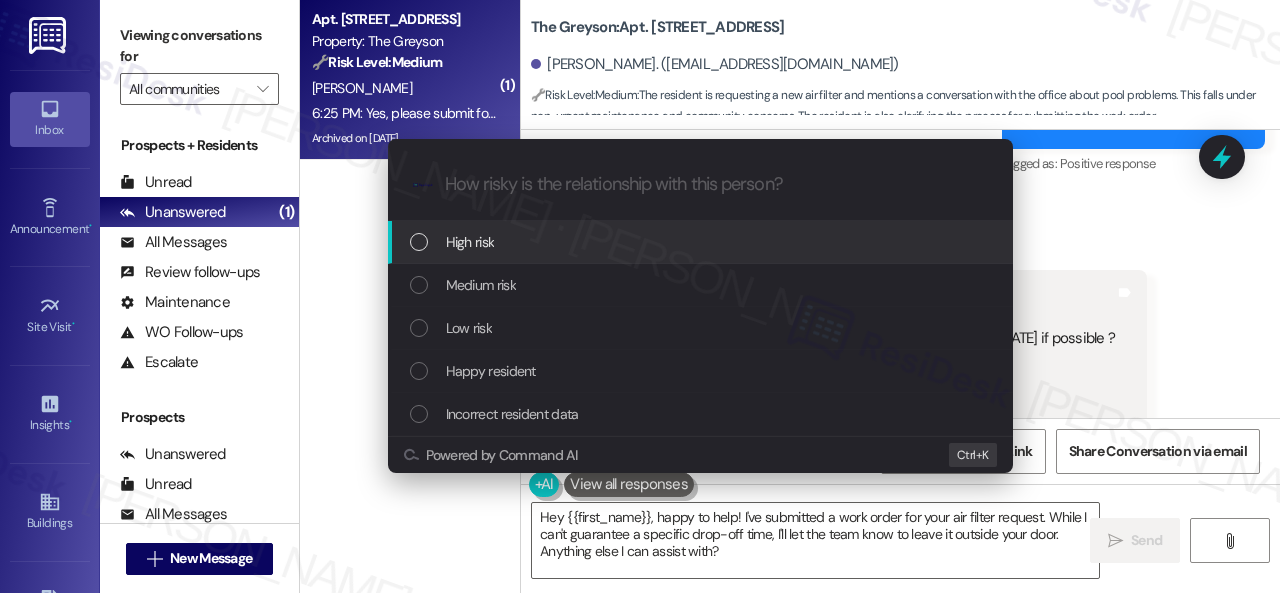 click on "High risk" at bounding box center (470, 242) 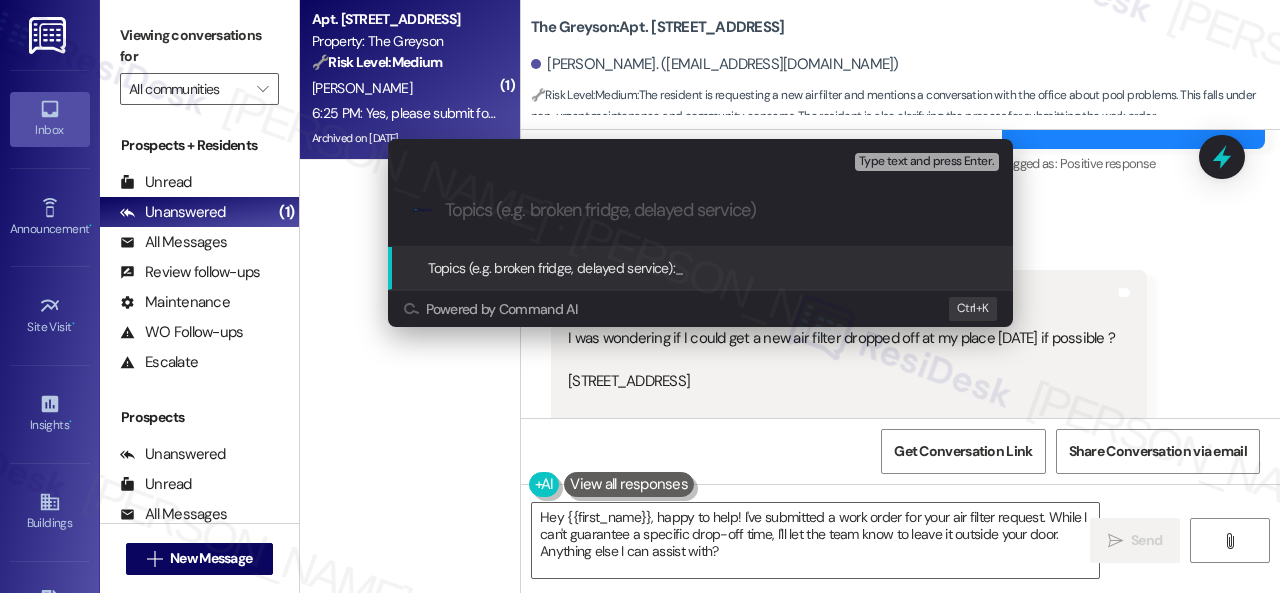 paste on "Work Order filed by ResiDesk 290055" 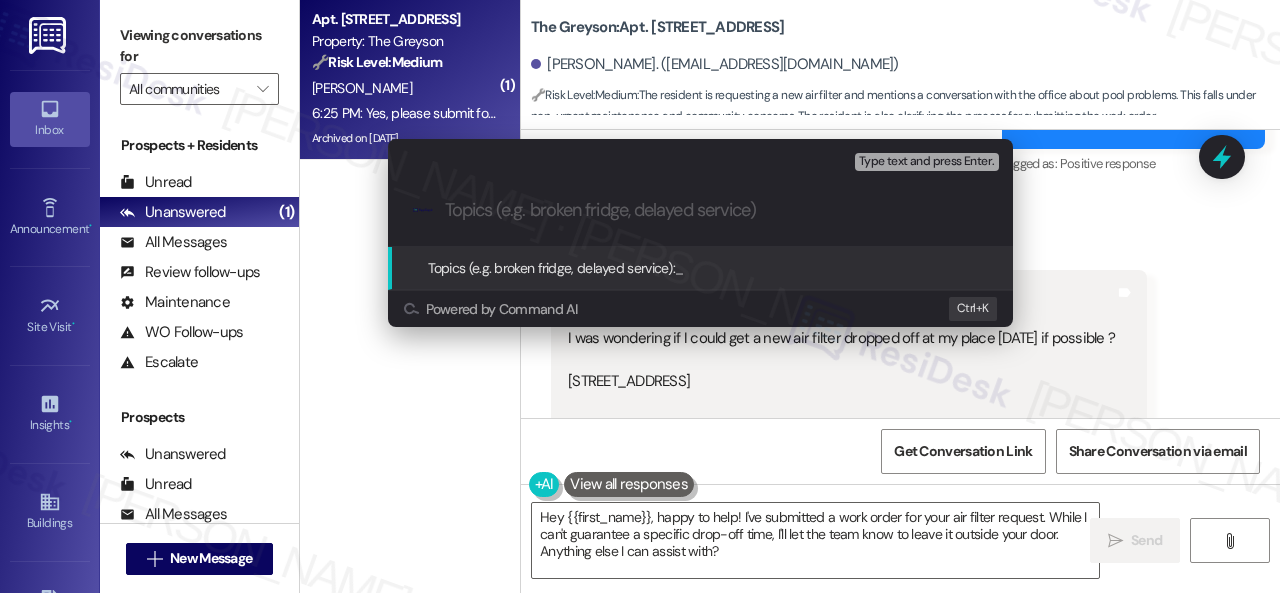 type on "Work Order filed by ResiDesk 290055" 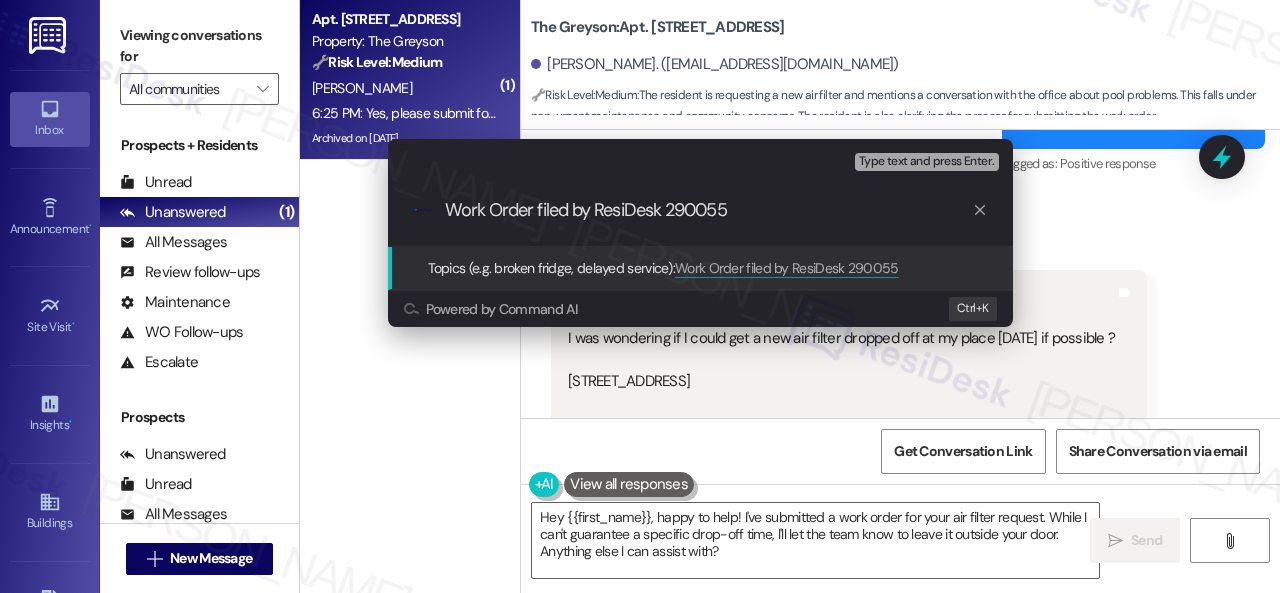 type 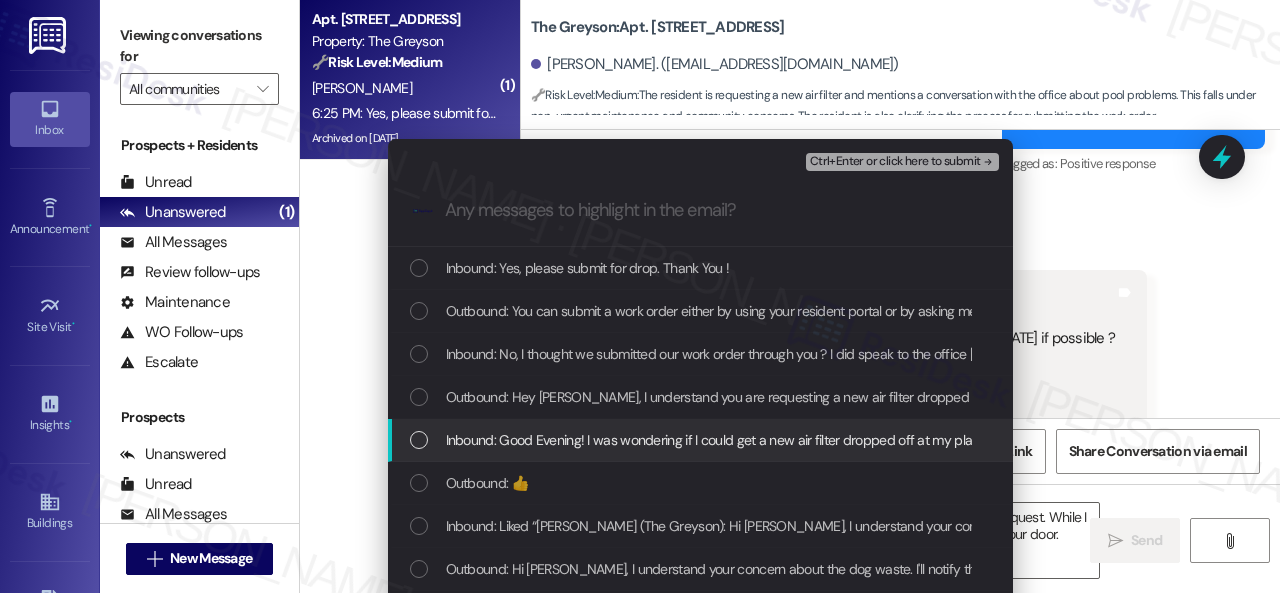 click on "Inbound: Good Evening!
I was wondering if I could get a new air filter dropped off at my place tomorrow if possible  ?
4252 Ravenna Loop
Bless you !
Brian McCoy n Ringo
Ps/ please just place outside my
Door.  My dog and I keep weird hrs" at bounding box center [1158, 440] 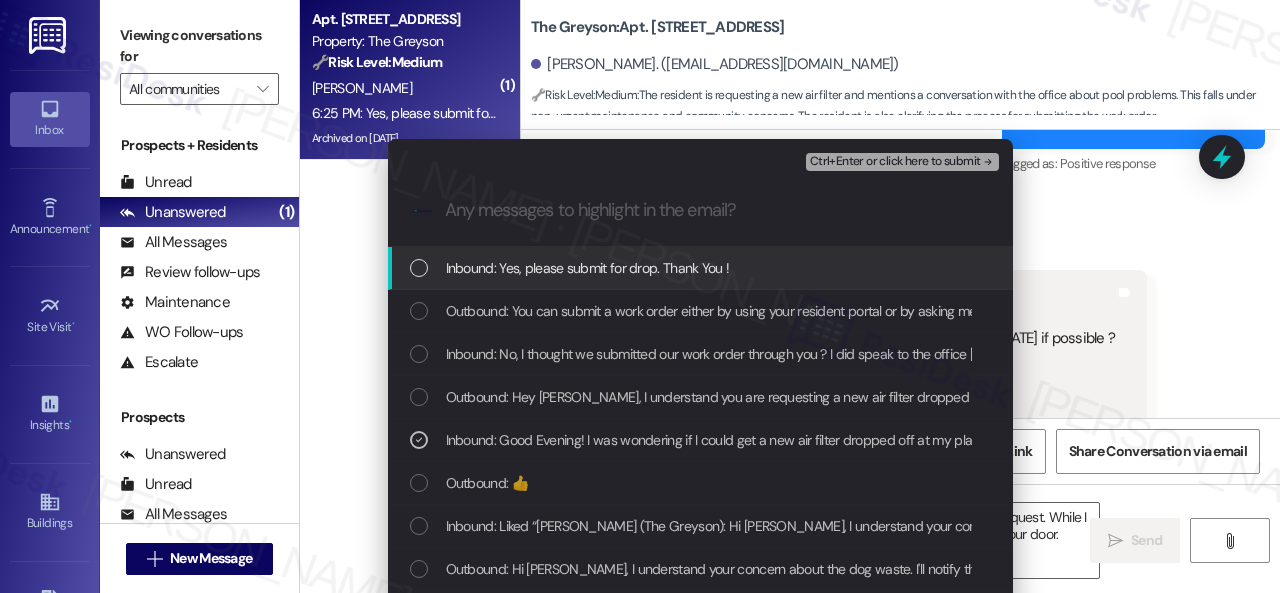 click on "Ctrl+Enter or click here to submit" at bounding box center (895, 162) 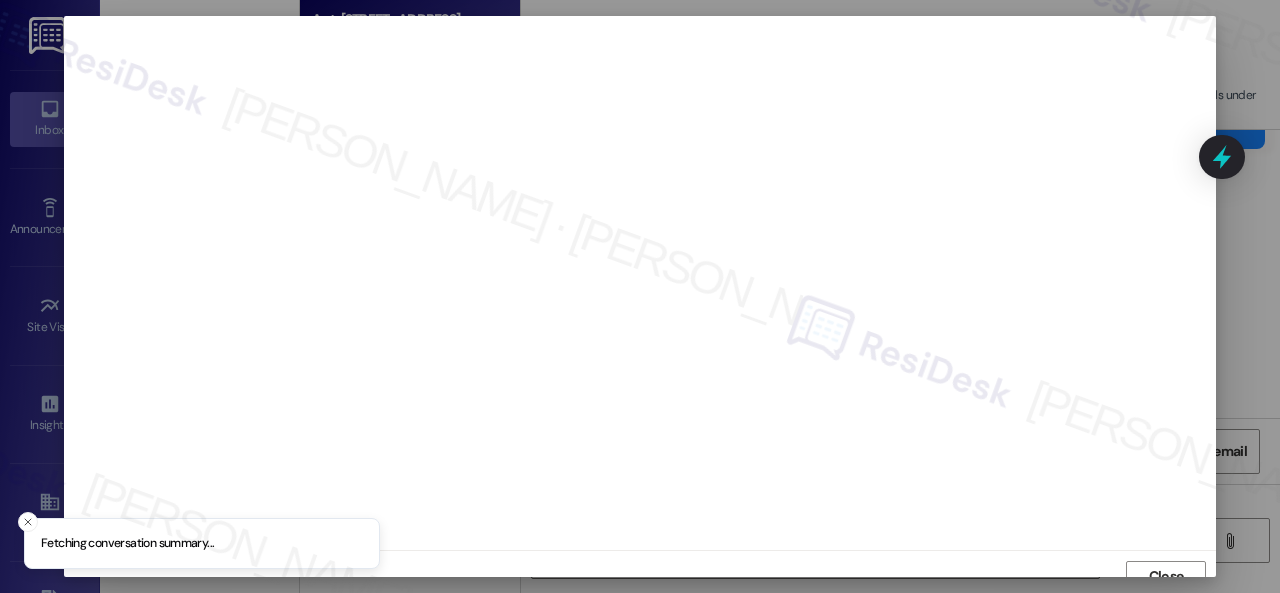 scroll, scrollTop: 15, scrollLeft: 0, axis: vertical 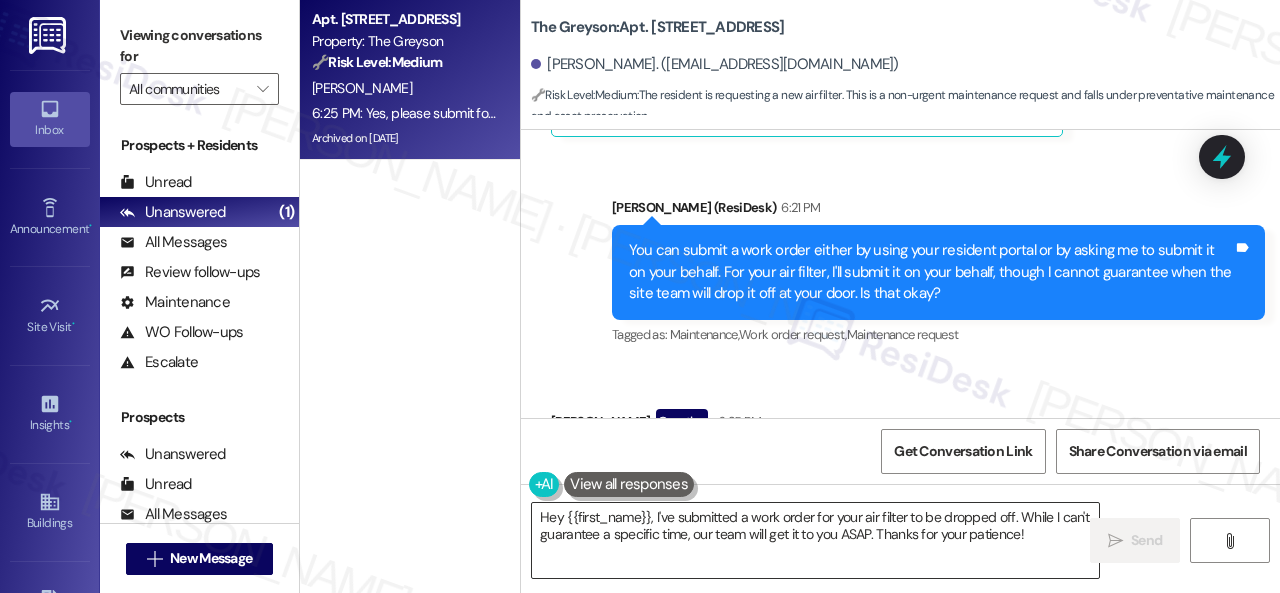 click on "Hey {{first_name}}, I've submitted a work order for your air filter to be dropped off. While I can't guarantee a specific time, our team will get it to you ASAP. Thanks for your patience!" at bounding box center (815, 540) 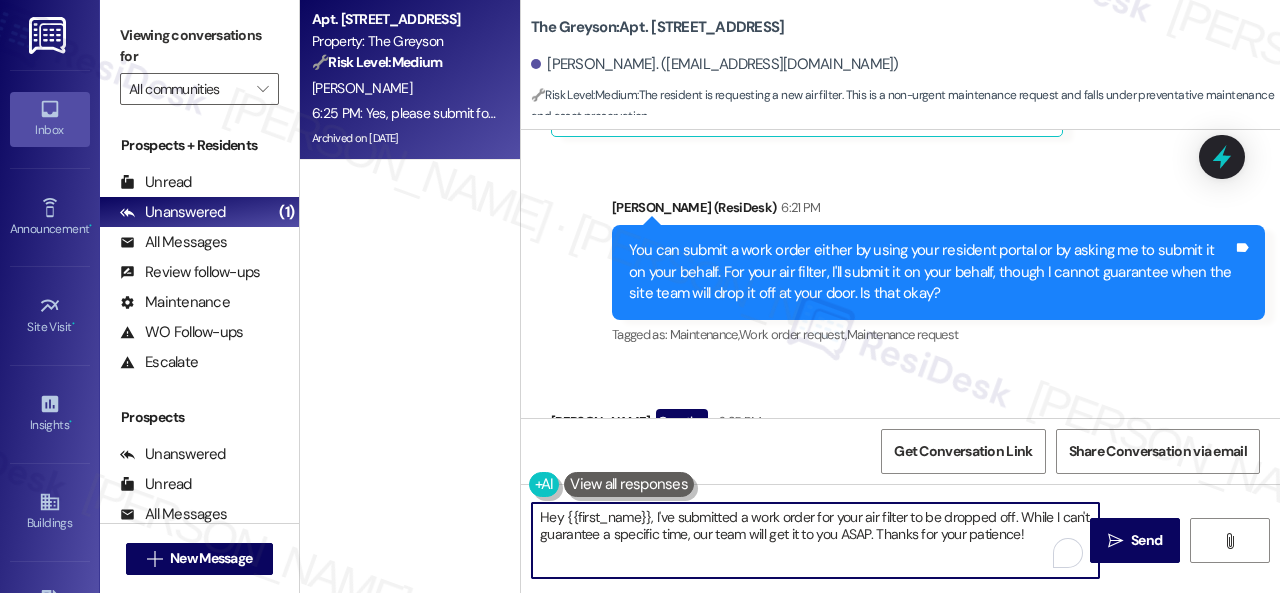 drag, startPoint x: 1039, startPoint y: 531, endPoint x: 742, endPoint y: 508, distance: 297.88925 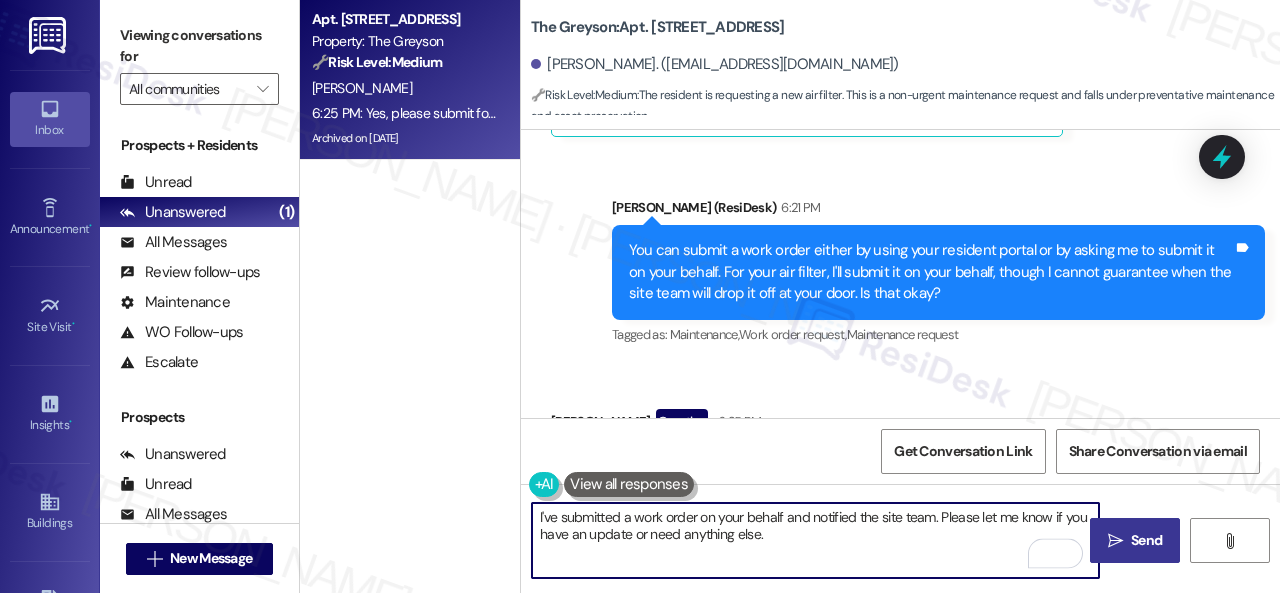 type on "I've submitted a work order on your behalf and notified the site team. Please let me know if you have an update or need anything else." 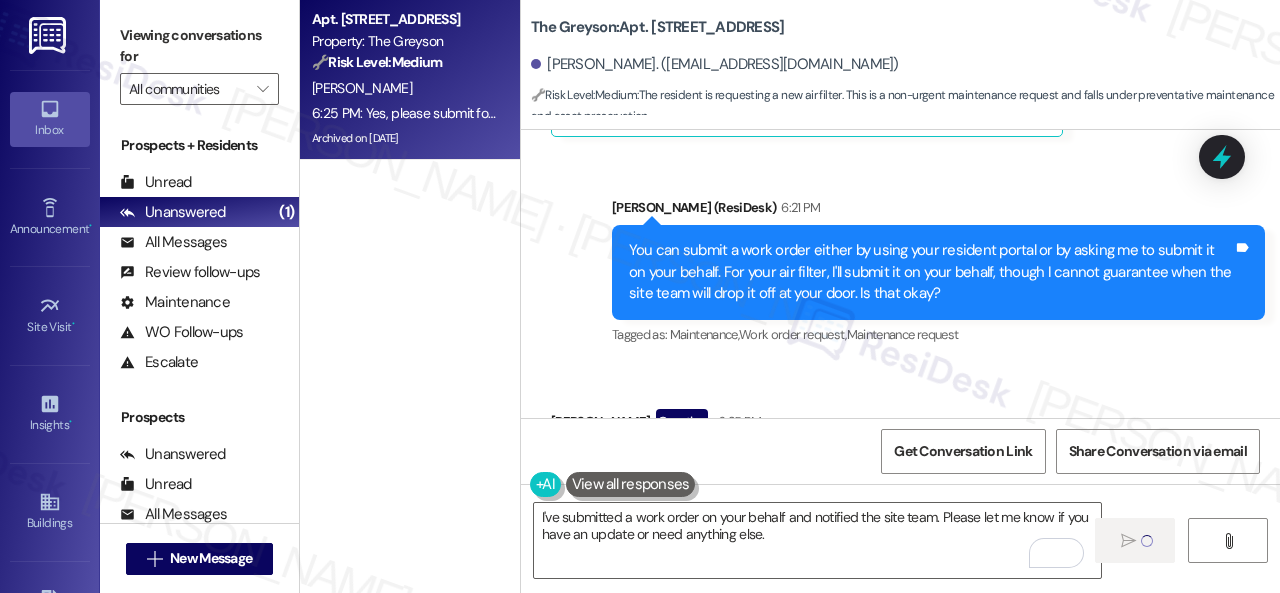 type 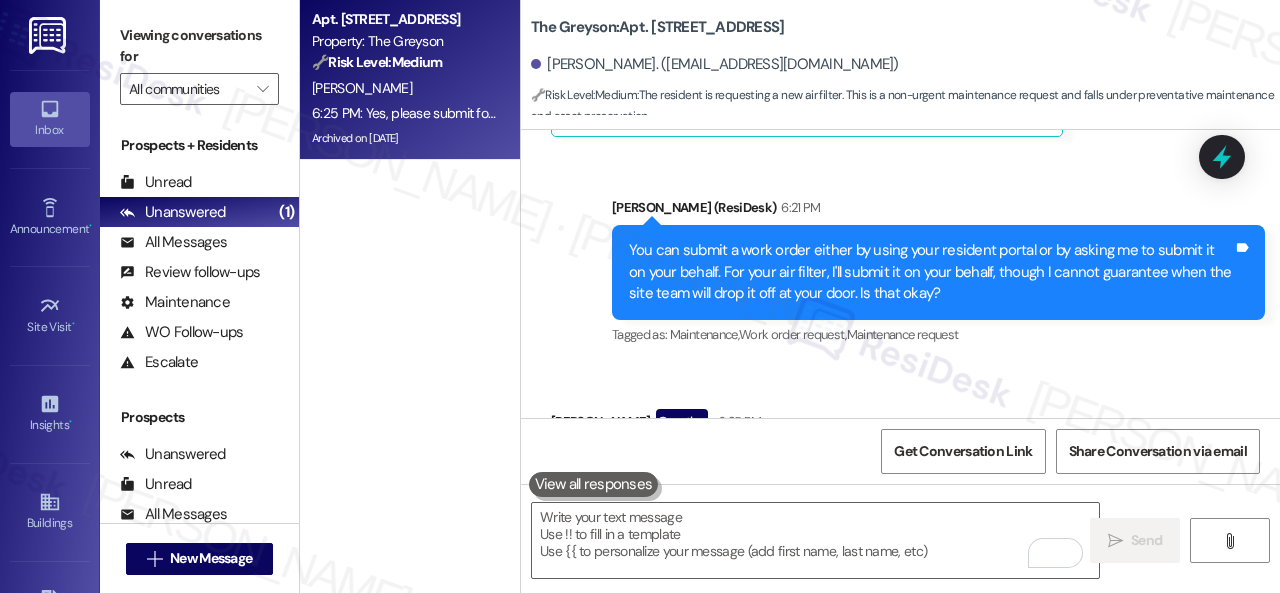 scroll, scrollTop: 61136, scrollLeft: 0, axis: vertical 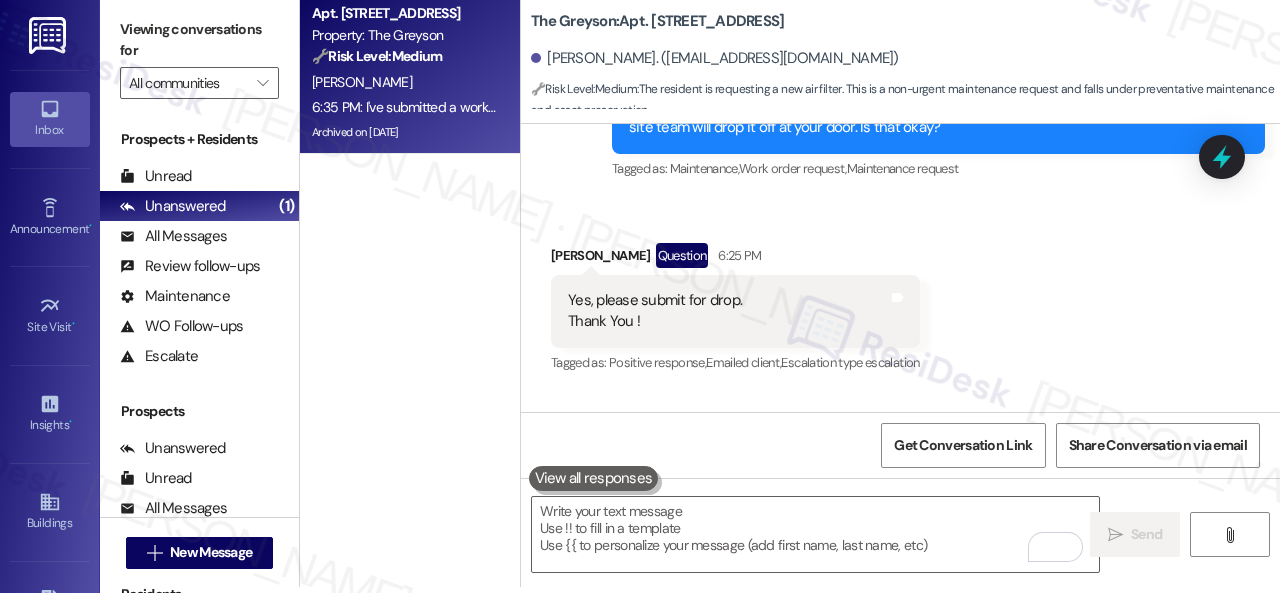 click on "Apt. 4252RL, 4460 Mountain Laurel Road Property: The Greyson 🔧  Risk Level:  Medium The resident is requesting a new air filter. This is a non-urgent maintenance request and falls under preventative maintenance and asset preservation. B. Mccoy 6:35 PM: I've submitted a work order on your behalf and notified the site team. Please let me know if you have an update or need anything else. 6:35 PM: I've submitted a work order on your behalf and notified the site team. Please let me know if you have an update or need anything else. Archived on 07/02/2025" at bounding box center [410, 219] 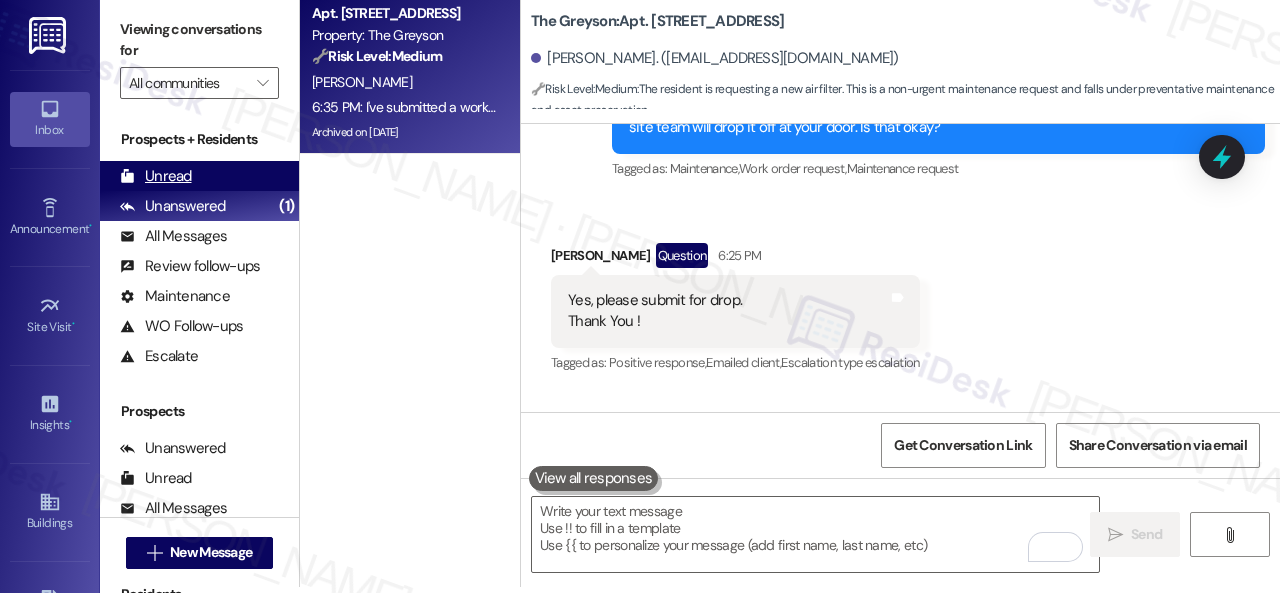 click on "Unread" at bounding box center (156, 176) 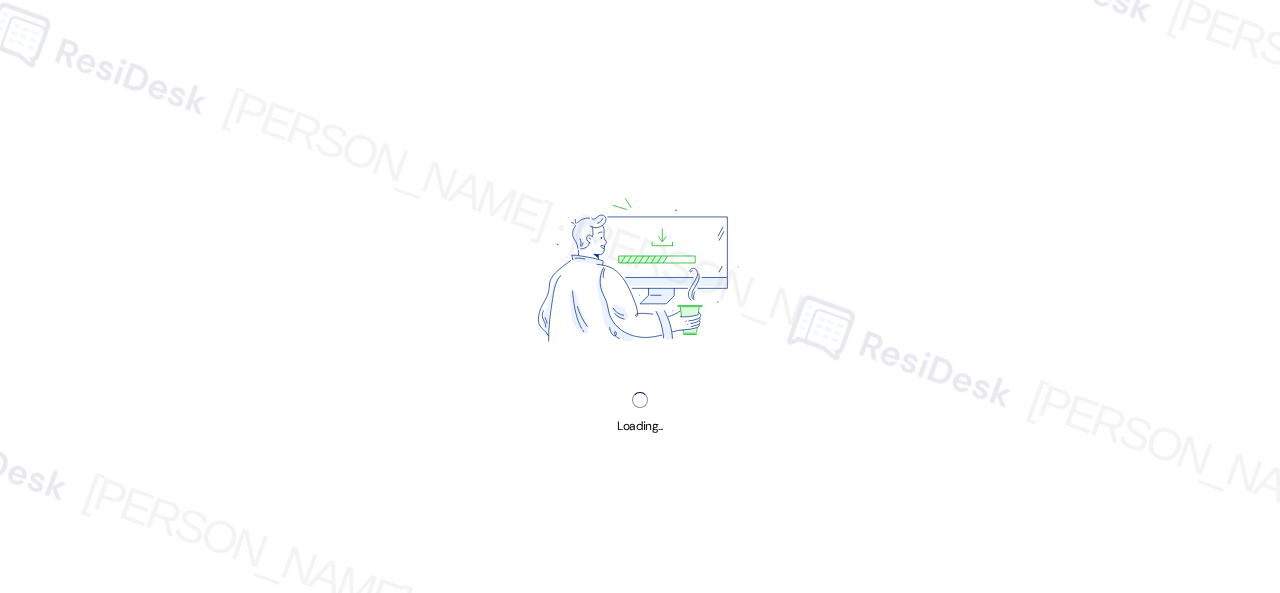 scroll, scrollTop: 0, scrollLeft: 0, axis: both 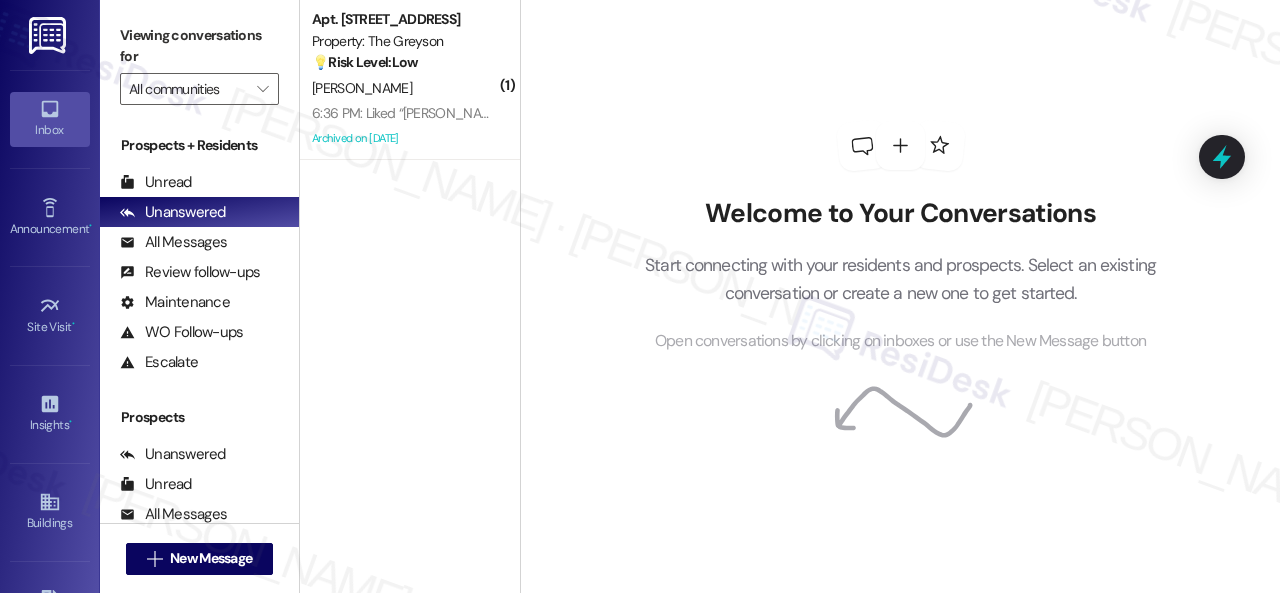 click on "6:36 PM: Liked “[PERSON_NAME] (The Greyson): I've submitted a work order on your behalf and notified the site team. Please let me know if you have an update or need anything else.” 6:36 PM: Liked “[PERSON_NAME] (The Greyson): I've submitted a work order on your behalf and notified the site team. Please let me know if you have an update or need anything else.”" at bounding box center (404, 113) 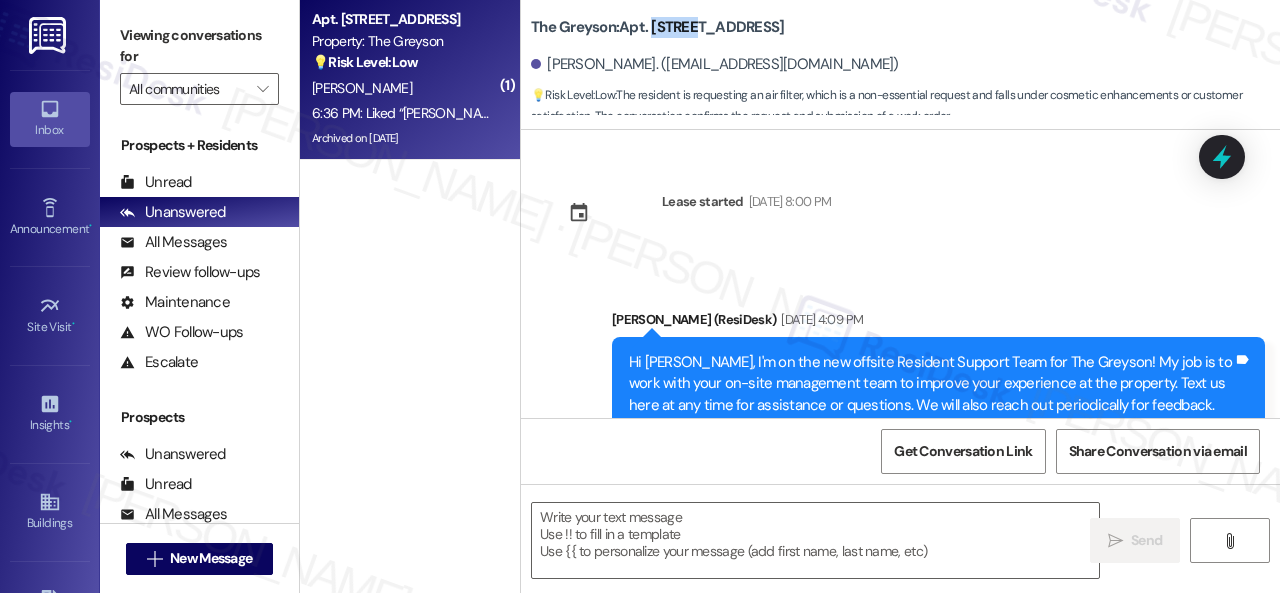 drag, startPoint x: 672, startPoint y: 27, endPoint x: 698, endPoint y: 25, distance: 26.076809 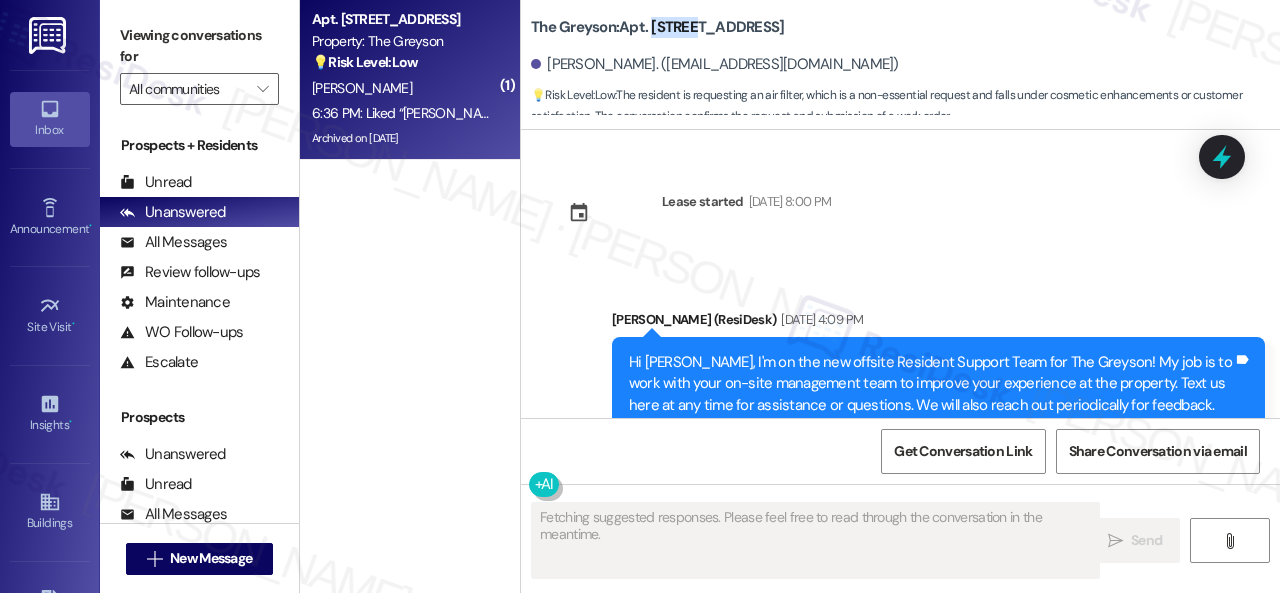 scroll, scrollTop: 61937, scrollLeft: 0, axis: vertical 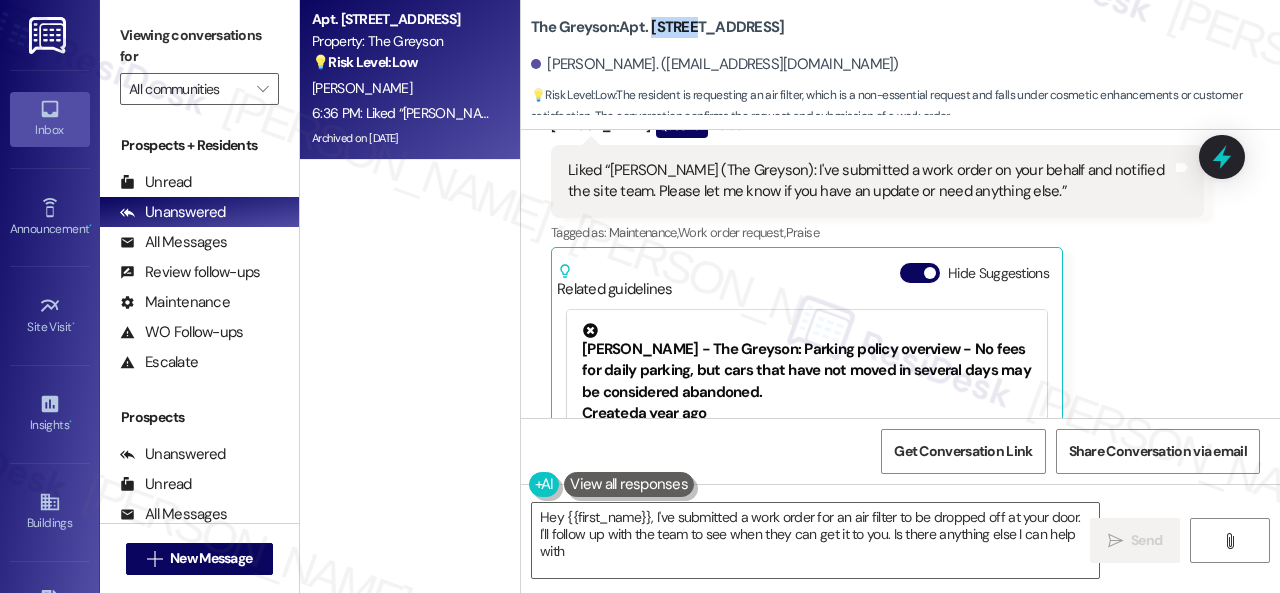 type on "Hey {{first_name}}, I've submitted a work order for an air filter to be dropped off at your door. I'll follow up with the team to see when they can get it to you. Is there anything else I can help with?" 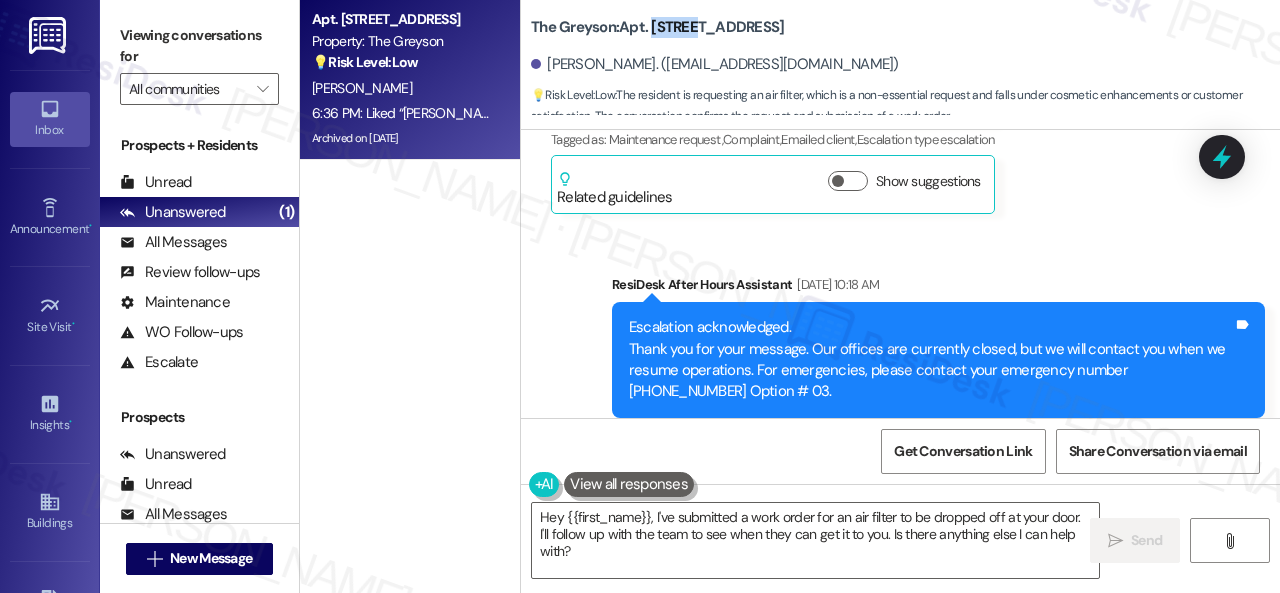 scroll, scrollTop: 53587, scrollLeft: 0, axis: vertical 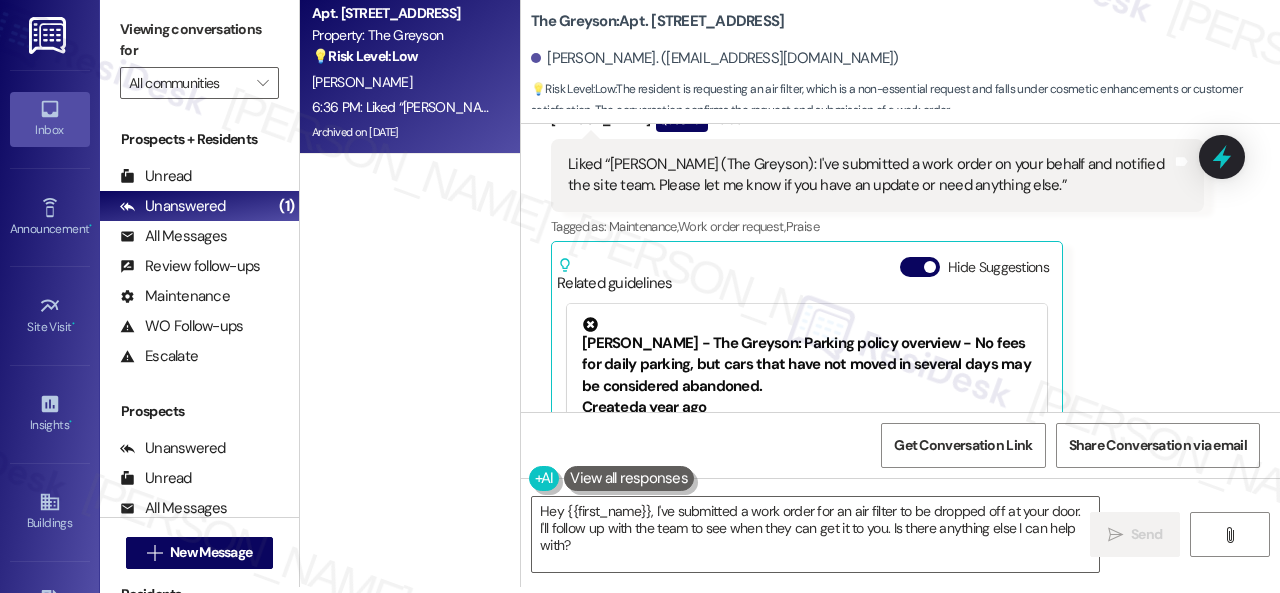 click on "Received via SMS Brian Mccoy Question 6:36 PM Liked “Sarah (The Greyson): I've submitted a work order on your behalf and notified the site team. Please let me know if you have an update or need anything else.” Tags and notes Tagged as:   Maintenance ,  Click to highlight conversations about Maintenance Work order request ,  Click to highlight conversations about Work order request Praise Click to highlight conversations about Praise  Related guidelines Hide Suggestions Nolan - The Greyson: Parking policy overview - No fees for daily parking, but cars that have not moved in several days may be considered abandoned. Created  a year ago Property level guideline  ( 75 % match) FAQs generated by ResiDesk AI How long can I park in the same spot daily without incurring a fee? You can park in the same spot daily without incurring a fee. What should I do if I have a car that has not moved in several days? Cars that have not moved in several days are considered abandoned and should not be left in the parking spots." at bounding box center (877, 322) 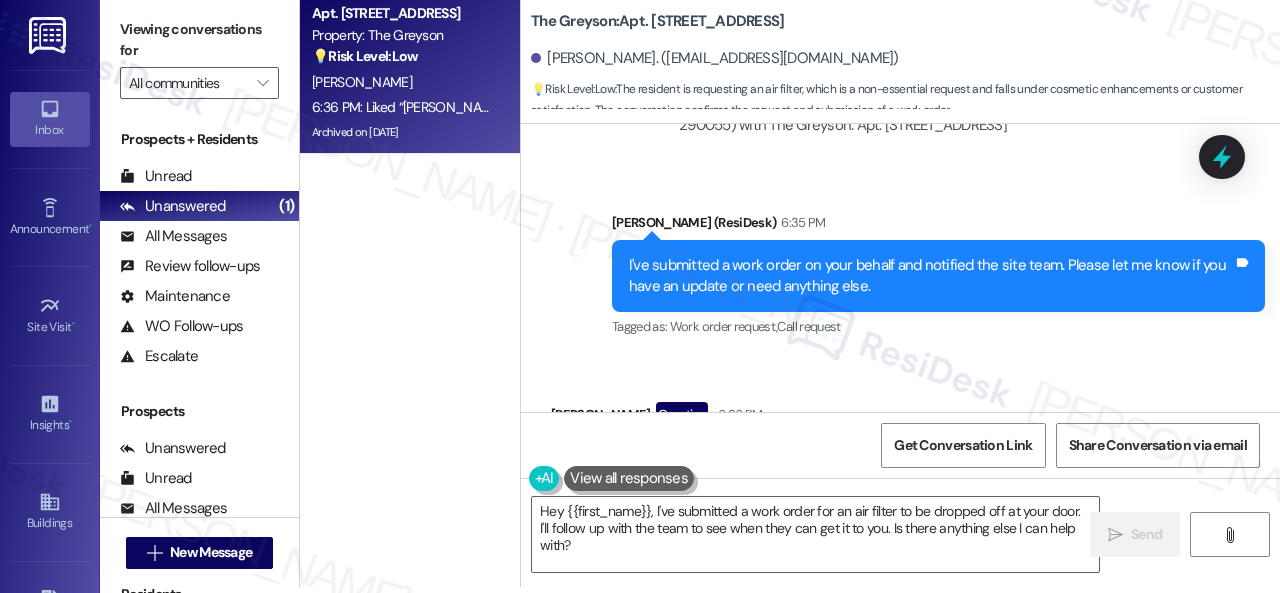 scroll, scrollTop: 61637, scrollLeft: 0, axis: vertical 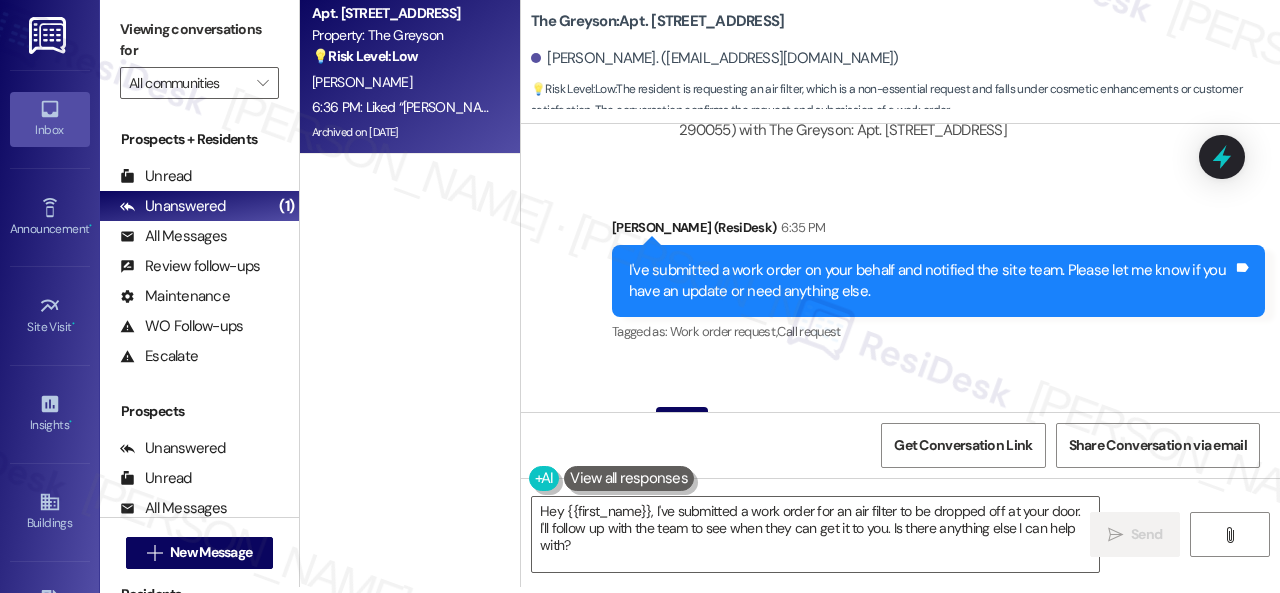 click on "Received via SMS Brian Mccoy Question 6:36 PM Liked “Sarah (The Greyson): I've submitted a work order on your behalf and notified the site team. Please let me know if you have an update or need anything else.” Tags and notes Tagged as:   Maintenance ,  Click to highlight conversations about Maintenance Work order request ,  Click to highlight conversations about Work order request Praise Click to highlight conversations about Praise  Related guidelines Hide Suggestions Nolan - The Greyson: Parking policy overview - No fees for daily parking, but cars that have not moved in several days may be considered abandoned. Created  a year ago Property level guideline  ( 75 % match) FAQs generated by ResiDesk AI How long can I park in the same spot daily without incurring a fee? You can park in the same spot daily without incurring a fee. What should I do if I have a car that has not moved in several days? Cars that have not moved in several days are considered abandoned and should not be left in the parking spots." at bounding box center [900, 607] 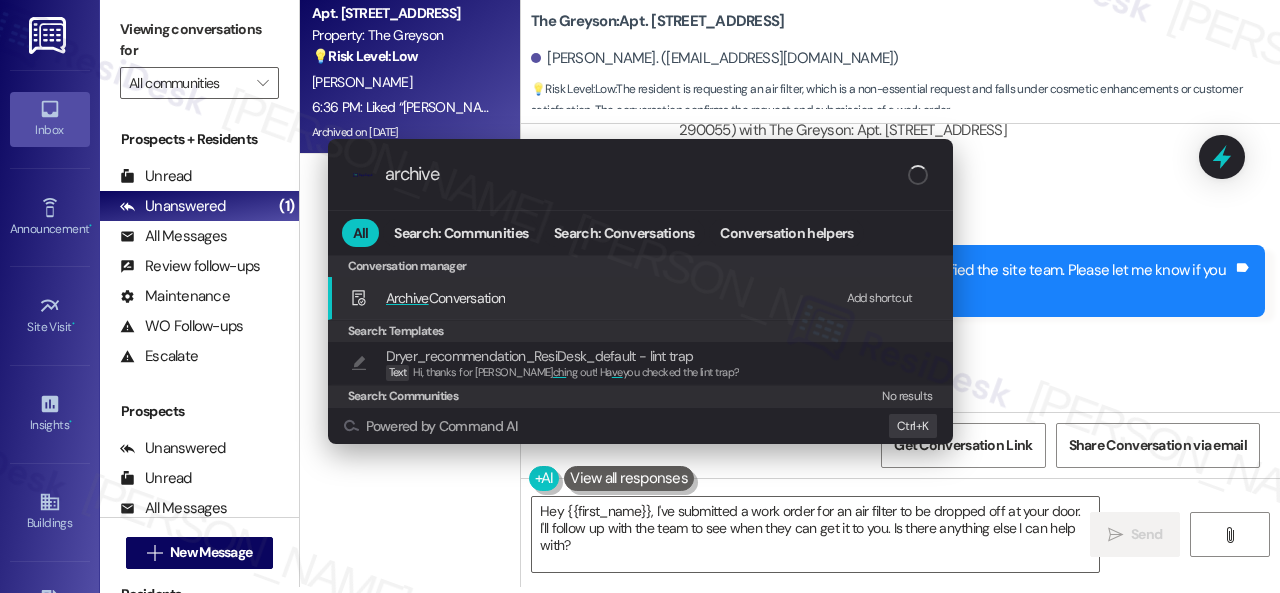 type on "archive" 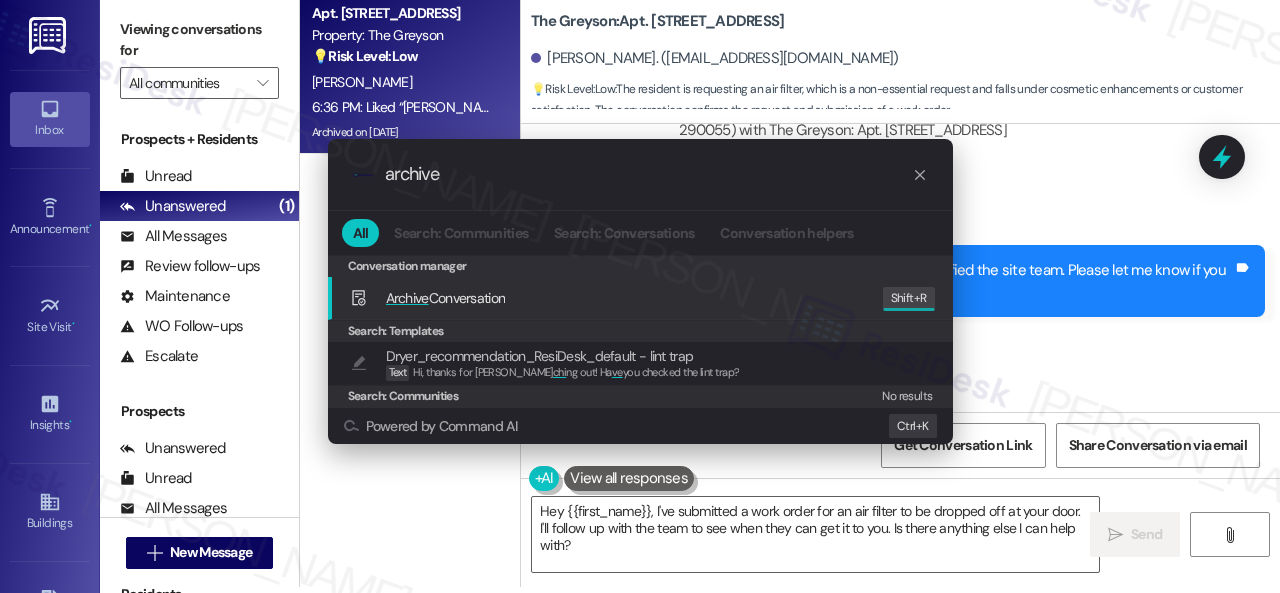 click on ".cls-1{fill:#0a055f;}.cls-2{fill:#0cc4c4;} resideskLogoBlueOrange archive All Search: Communities Search: Conversations Conversation helpers Conversation manager Conversation manager Archive  Conversation Edit Shift+ R Search: Templates Dryer_recommendation_ResiDesk_default - lint trap Text Hi, thanks for rea chi ng out! Ha ve  you checked the lint trap? Search: Communities No results Powered by Command AI Ctrl+ K" at bounding box center (640, 296) 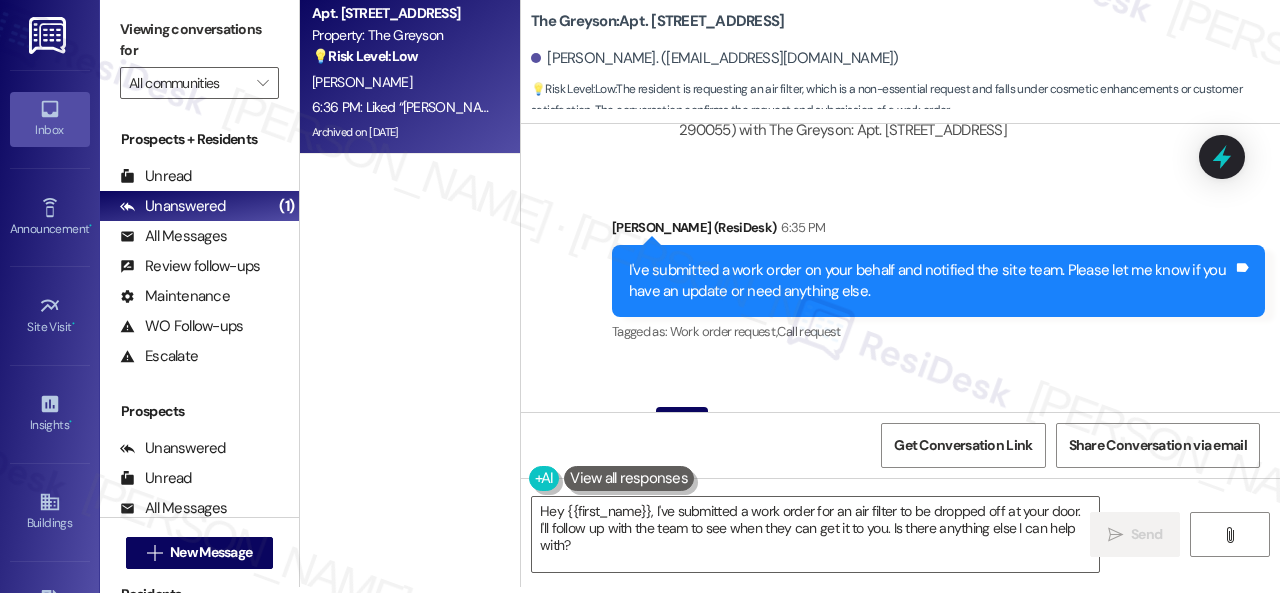 click on "Received via SMS Brian Mccoy Question 6:36 PM Liked “Sarah (The Greyson): I've submitted a work order on your behalf and notified the site team. Please let me know if you have an update or need anything else.” Tags and notes Tagged as:   Maintenance ,  Click to highlight conversations about Maintenance Work order request ,  Click to highlight conversations about Work order request Praise Click to highlight conversations about Praise  Related guidelines Hide Suggestions Nolan - The Greyson: Parking policy overview - No fees for daily parking, but cars that have not moved in several days may be considered abandoned. Created  a year ago Property level guideline  ( 75 % match) FAQs generated by ResiDesk AI How long can I park in the same spot daily without incurring a fee? You can park in the same spot daily without incurring a fee. What should I do if I have a car that has not moved in several days? Cars that have not moved in several days are considered abandoned and should not be left in the parking spots." at bounding box center (900, 607) 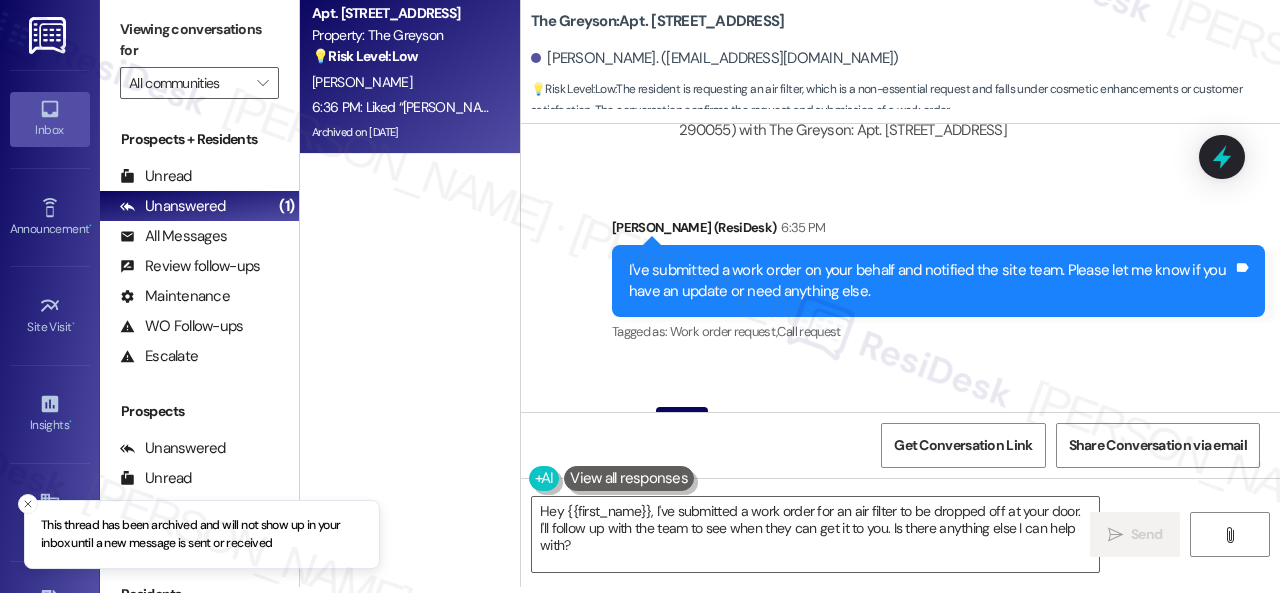click on "Apt. 4252RL, 4460 Mountain Laurel Road Property: The Greyson 💡  Risk Level:  Low The resident is requesting an air filter, which is a non-essential request and falls under cosmetic enhancements or customer satisfaction. The conversation confirms the request and submission of a work order. B. Mccoy 6:36 PM: Liked “Sarah (The Greyson): I've submitted a work order on your behalf and notified the site team. Please let me know if you have an update or need anything else.” 6:36 PM: Liked “Sarah (The Greyson): I've submitted a work order on your behalf and notified the site team. Please let me know if you have an update or need anything else.” Archived on 07/02/2025" at bounding box center [410, 219] 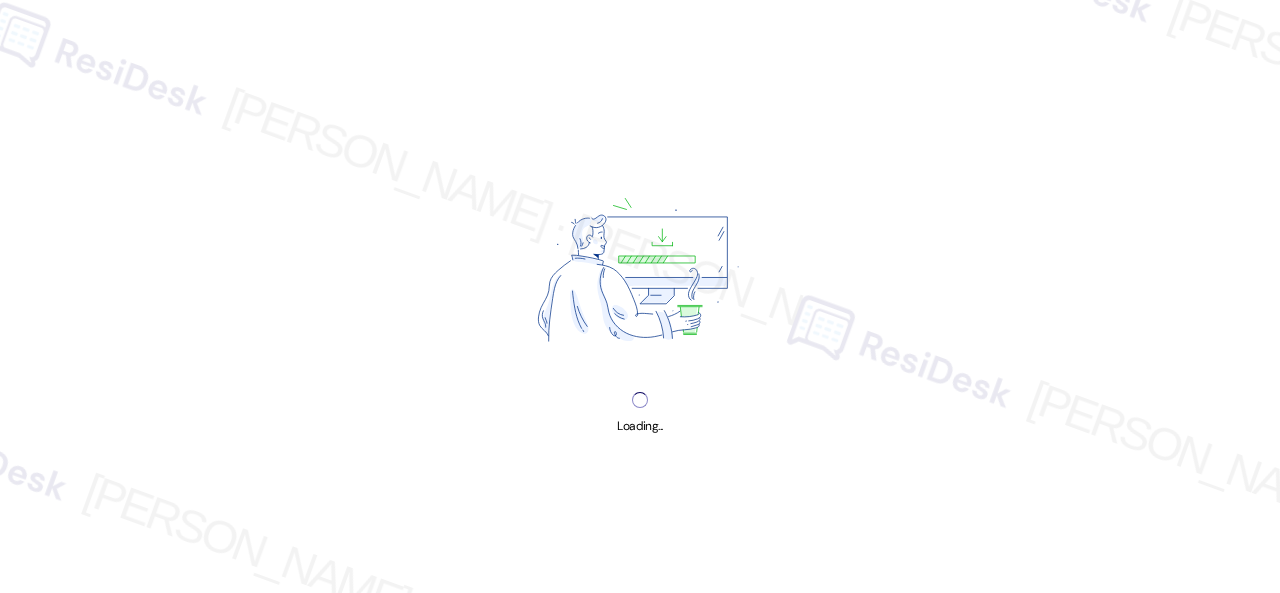 scroll, scrollTop: 0, scrollLeft: 0, axis: both 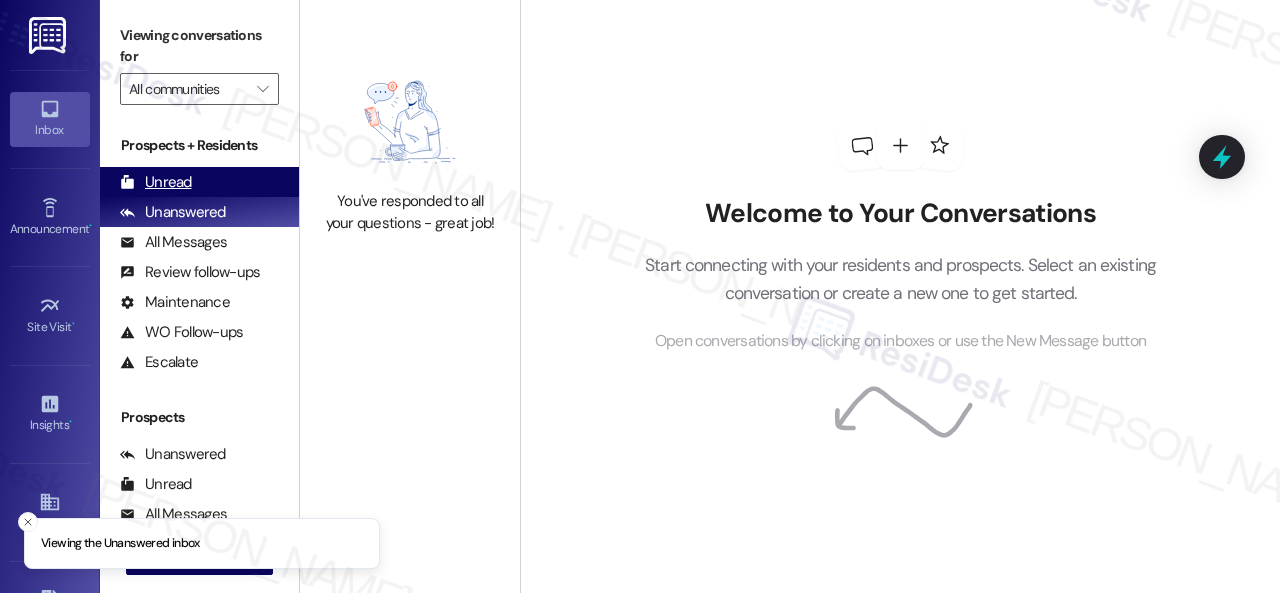 click on "Unread" at bounding box center [156, 182] 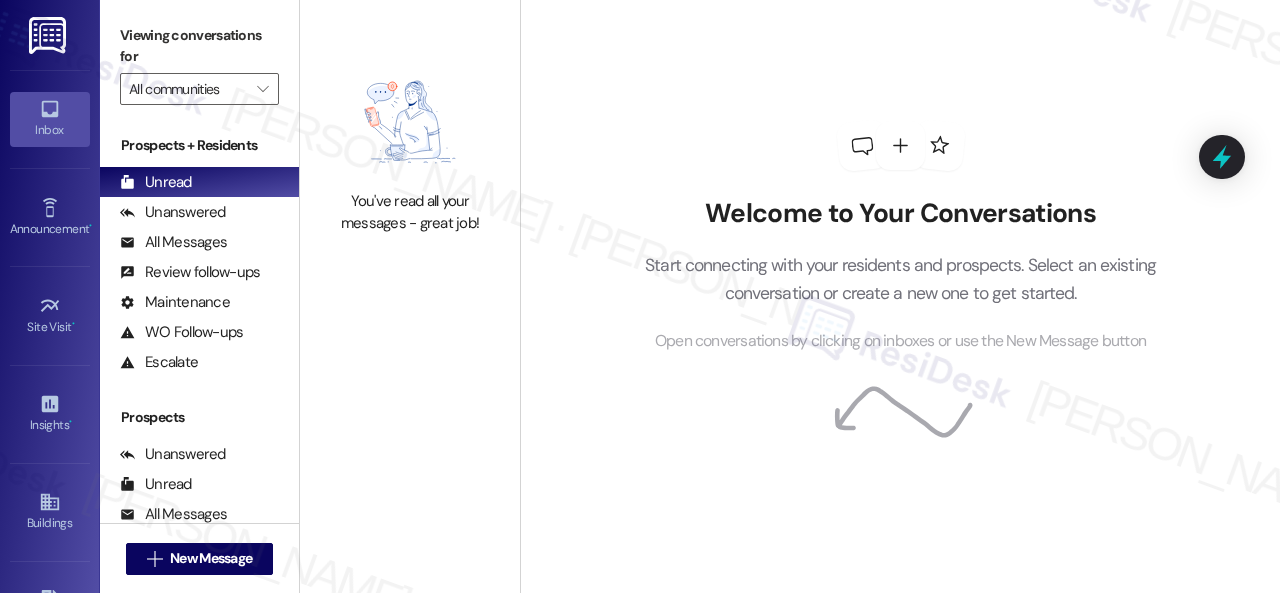 click on "Welcome to Your Conversations Start connecting with your residents and prospects. Select an existing conversation or create a new one to get started. Open conversations by clicking on inboxes or use the New Message button" at bounding box center [900, 296] 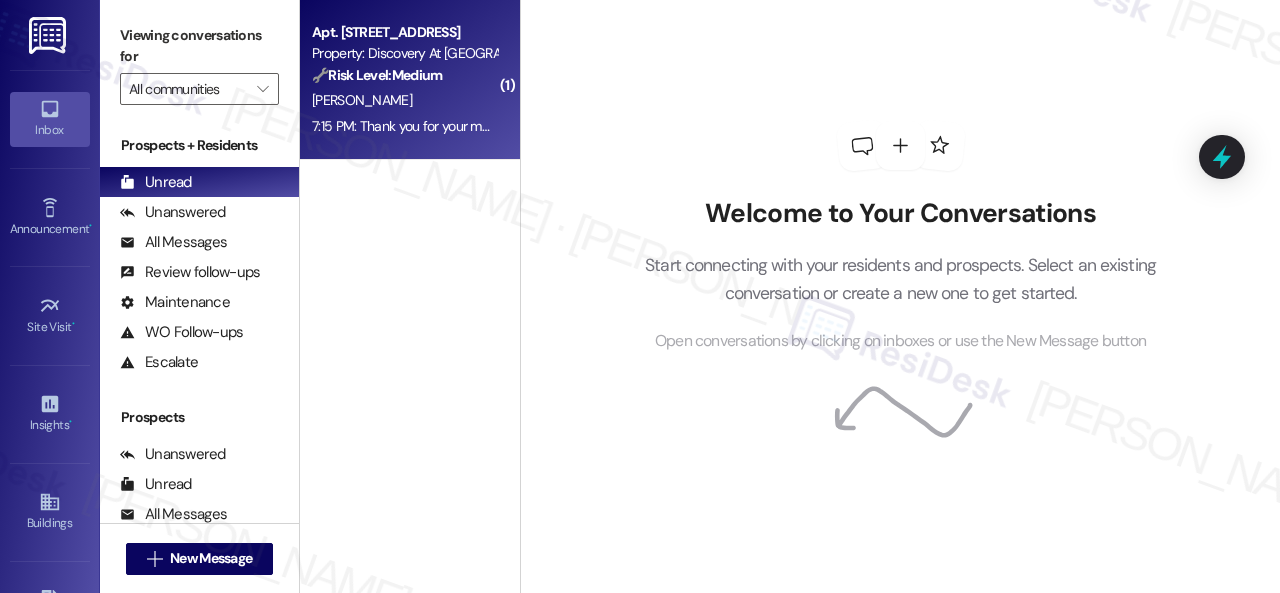 click on "T. Shiflet" at bounding box center (404, 100) 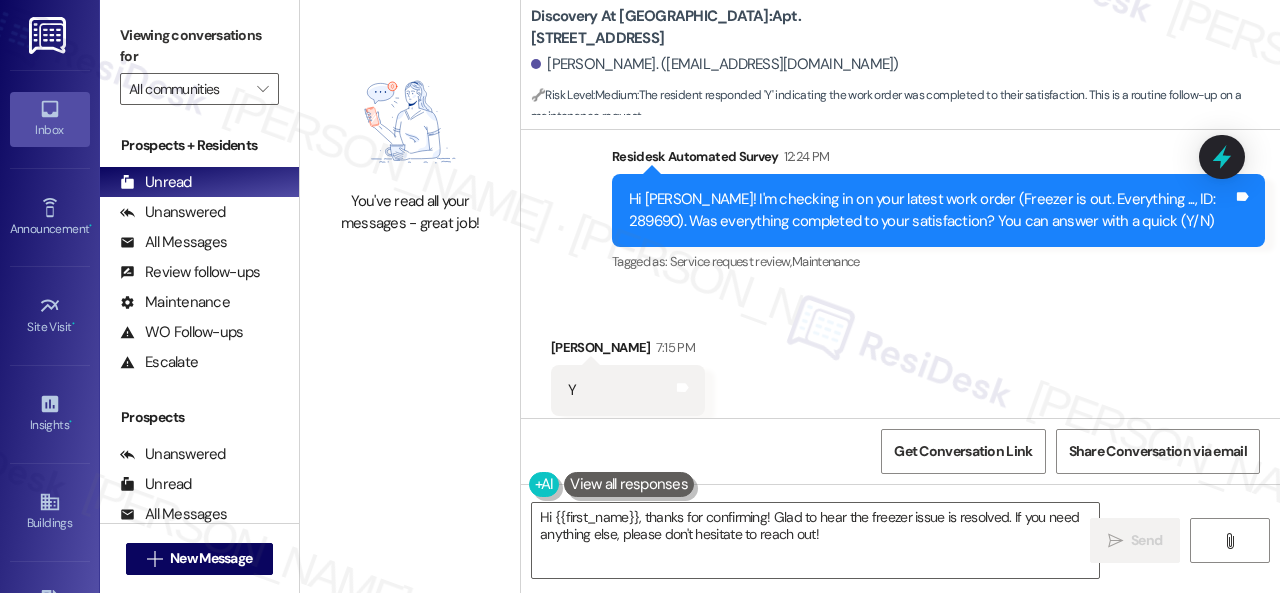 scroll, scrollTop: 3179, scrollLeft: 0, axis: vertical 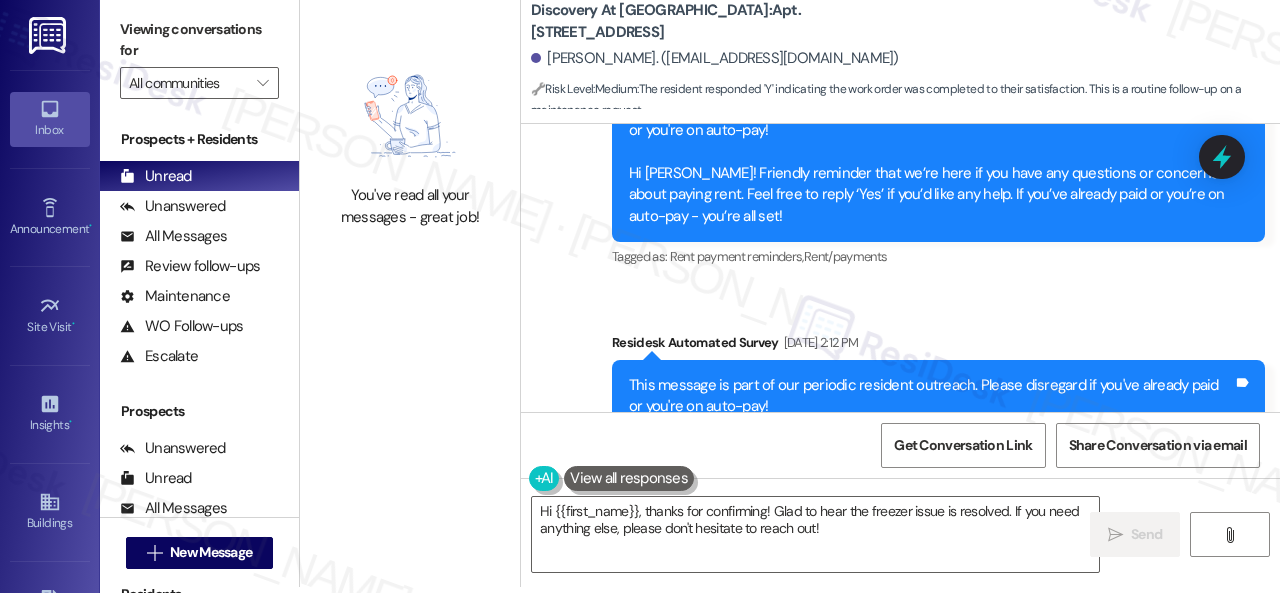 click on "Sent via SMS Sarah   (ResiDesk) Dec 18, 2024 at 12:28 PM I'm happy to hear that the issues have been resolved! If I may ask...has Discovery At Kingwood lived up to your expectations (Y/N)? Tags and notes Survey, sent via SMS Residesk Automated Survey Dec 26, 2024 at 12:42 PM Hi Terry! I'm checking in on your latest work order. Was everything completed to your satisfaction? You can answer with a quick (Y/N) Tags and notes Tagged as:   Service request review ,  Click to highlight conversations about Service request review Maintenance Click to highlight conversations about Maintenance Announcement, sent via SMS Sarah   (ResiDesk) Jan 31, 2025 at 5:38 PM This message is part of our periodic resident outreach. Please disregard if you don't have questions/concerns about the upcoming rent or if you're on auto-pay!
Tags and notes Tagged as:   Custom survey ,  Click to highlight conversations about Custom survey Rent/payments Click to highlight conversations about Rent/payments Survey, sent via SMS
," at bounding box center [900, -165] 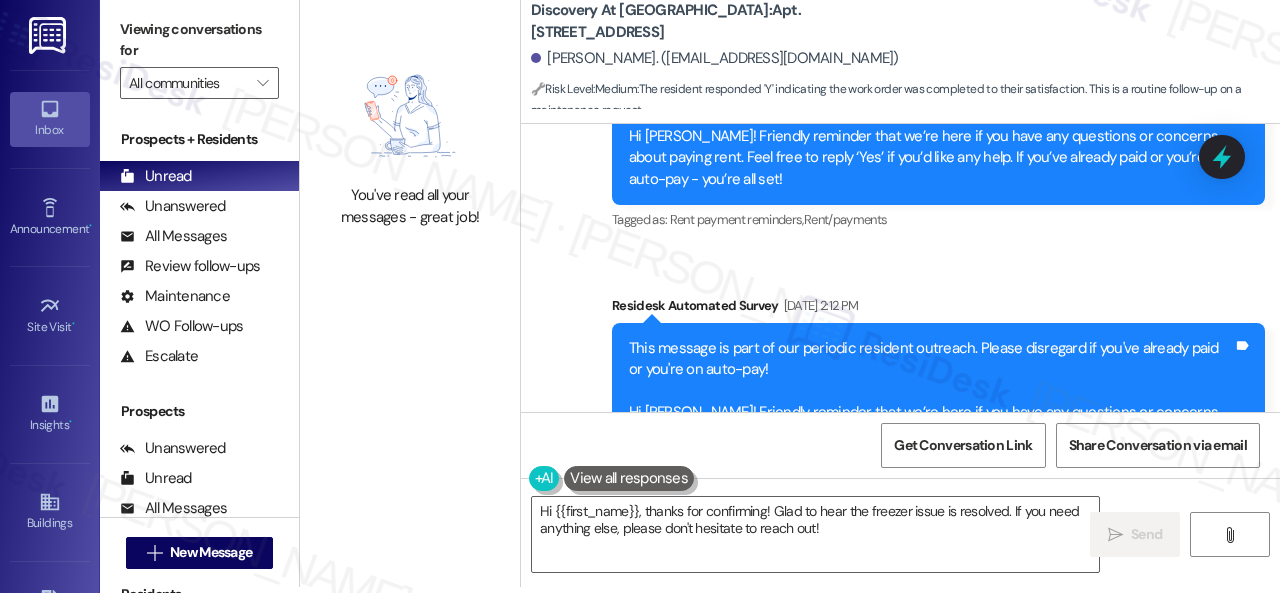 scroll, scrollTop: 2679, scrollLeft: 0, axis: vertical 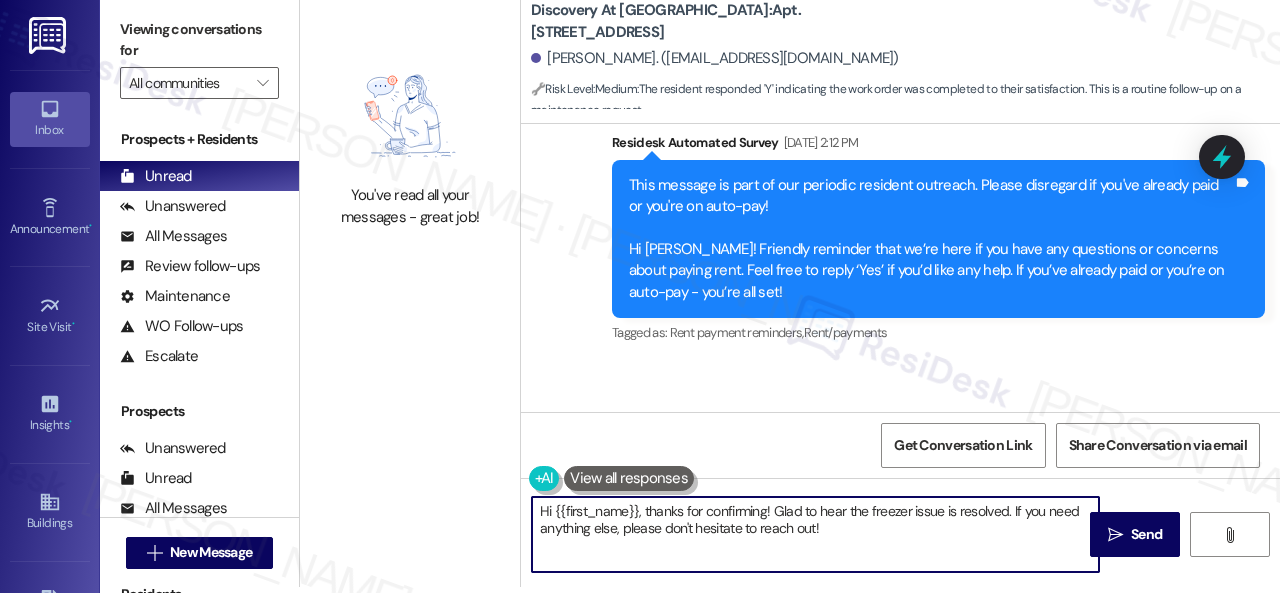 drag, startPoint x: 729, startPoint y: 526, endPoint x: 552, endPoint y: 509, distance: 177.81451 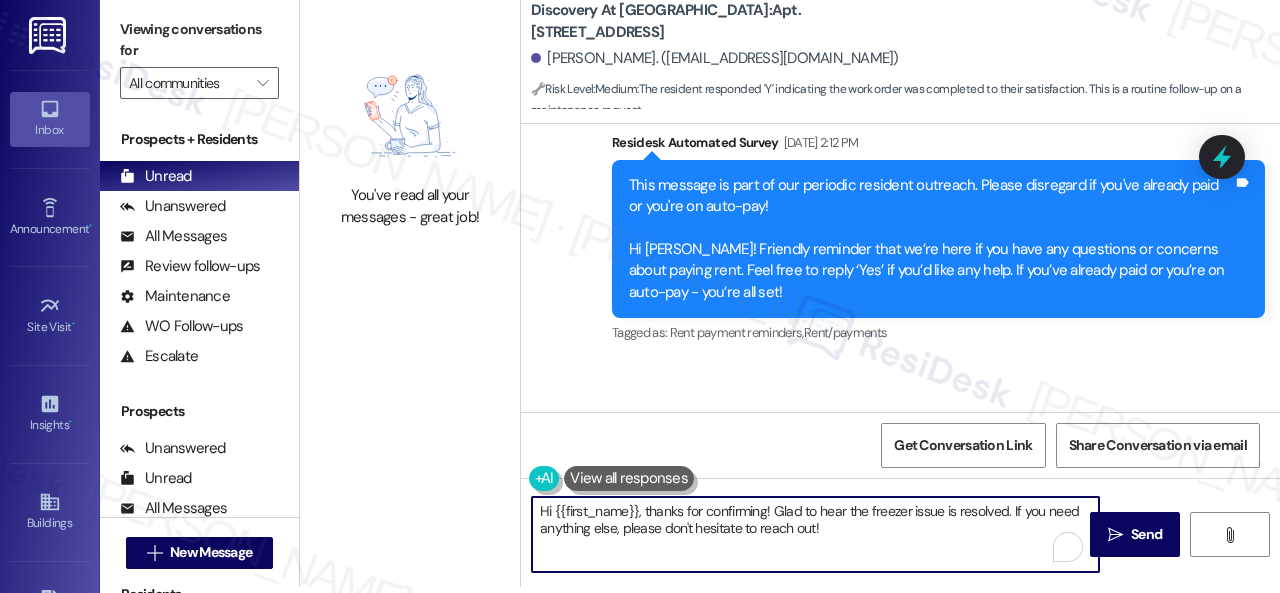 paste on "Great to hear the issues are resolved! If {{property}} lived up to your expectations, reply “Yes.” If not, feel free to share your thoughts — we’re always looking to improve" 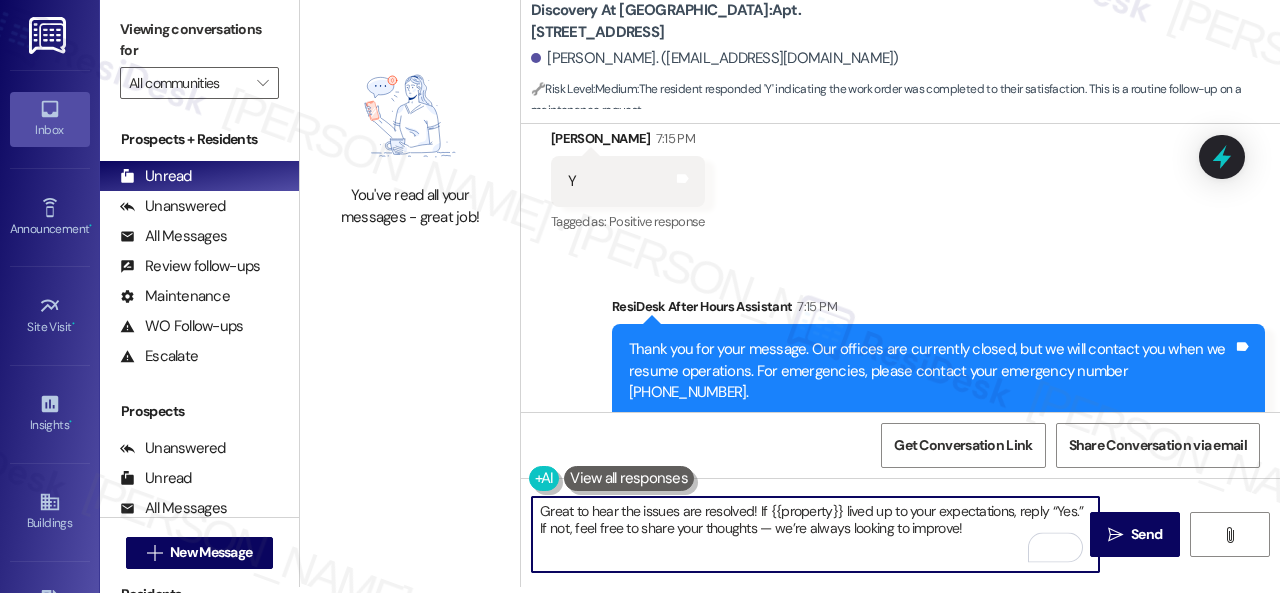 scroll, scrollTop: 3179, scrollLeft: 0, axis: vertical 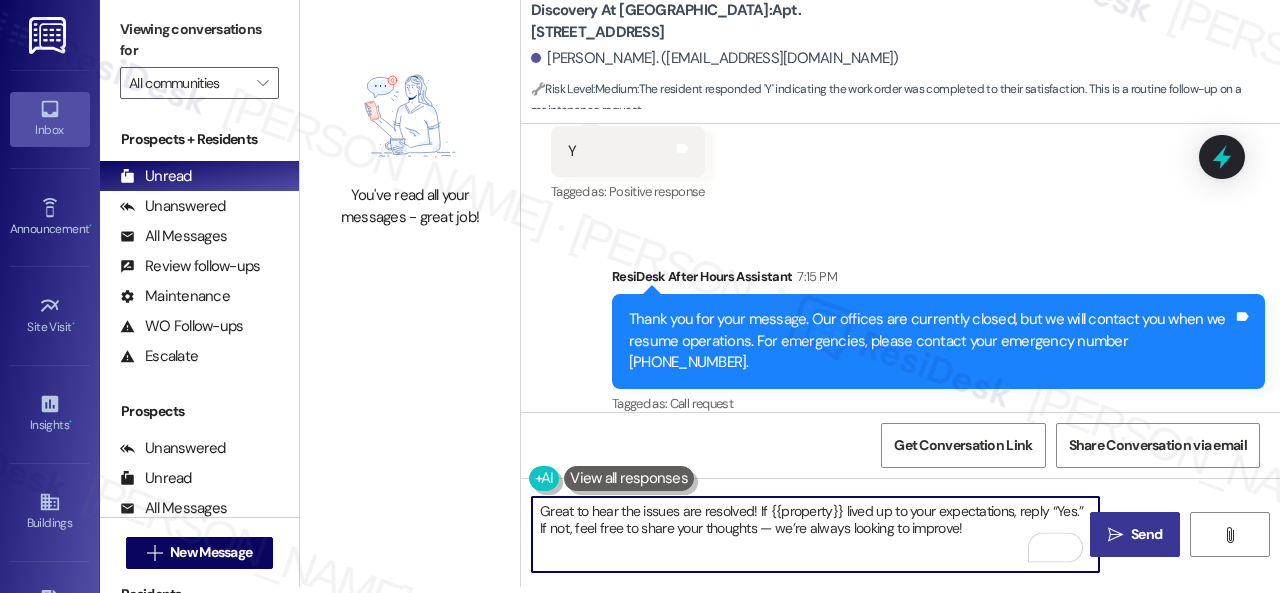 type on "Great to hear the issues are resolved! If {{property}} lived up to your expectations, reply “Yes.” If not, feel free to share your thoughts — we’re always looking to improve!" 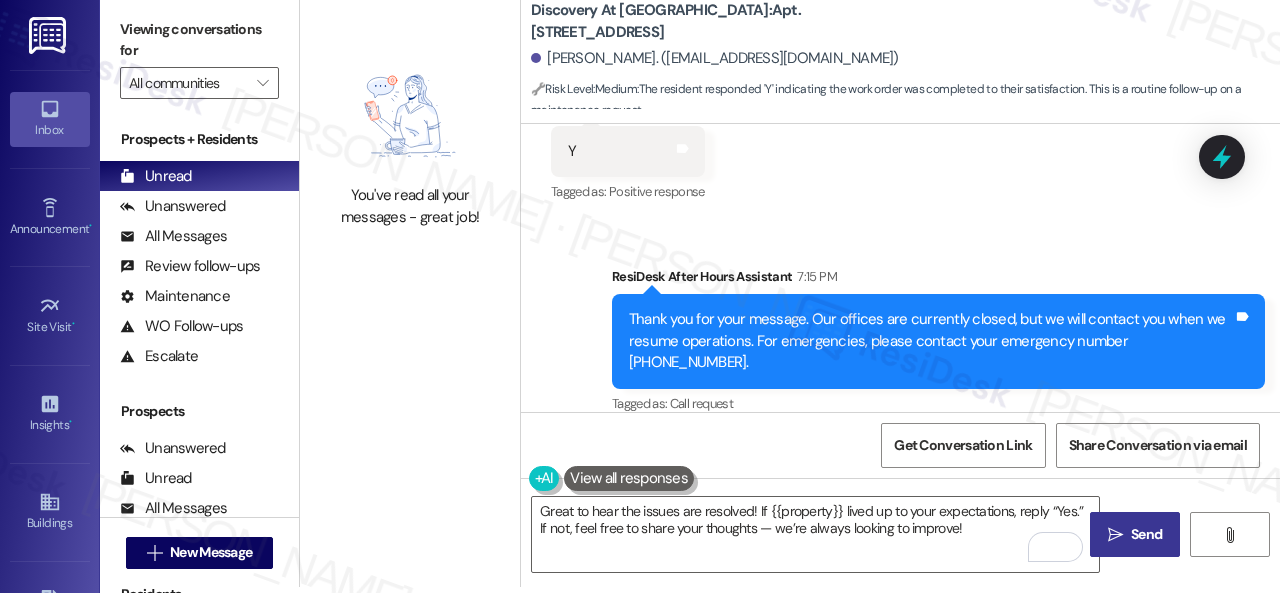 click on "Send" at bounding box center (1146, 534) 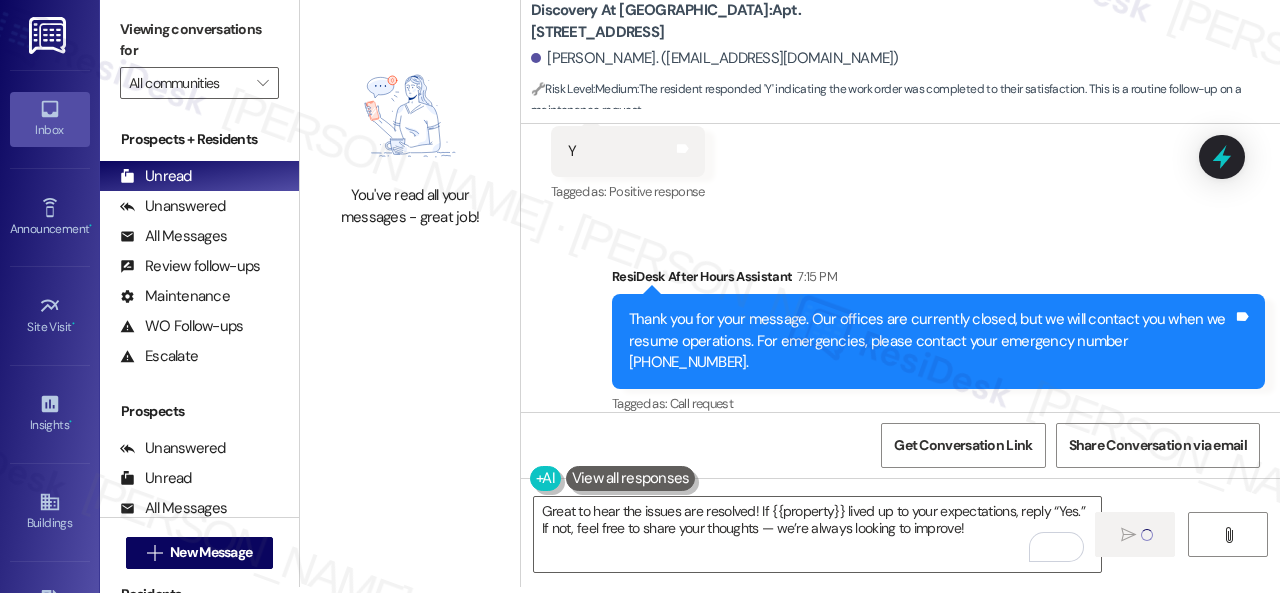 type 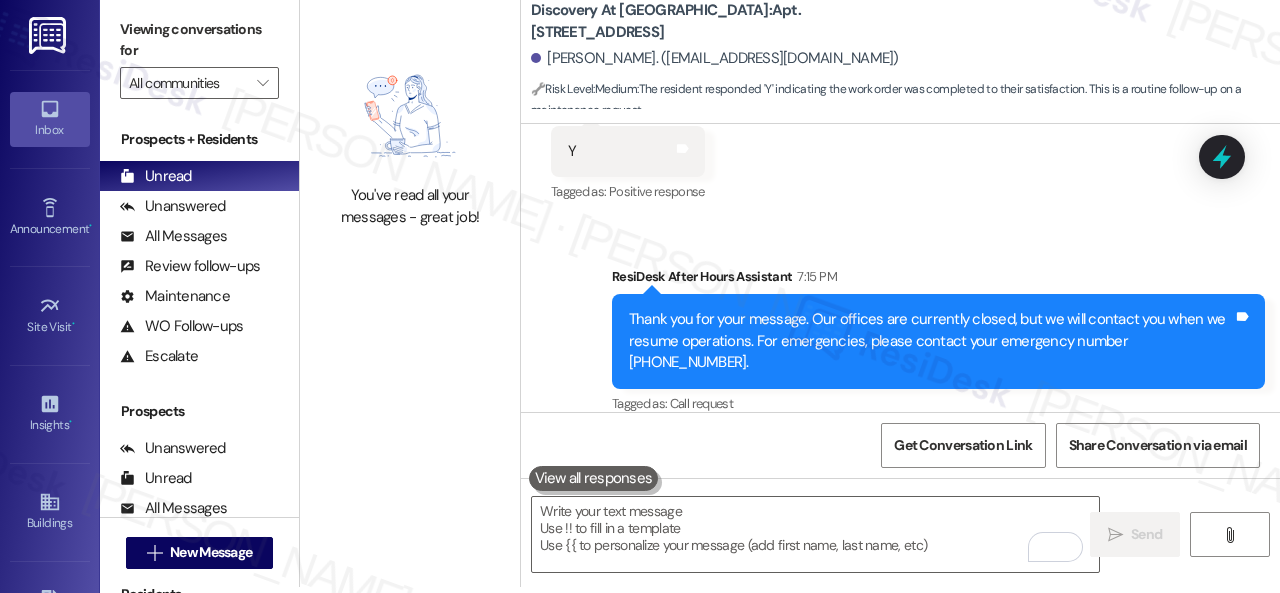 scroll, scrollTop: 0, scrollLeft: 0, axis: both 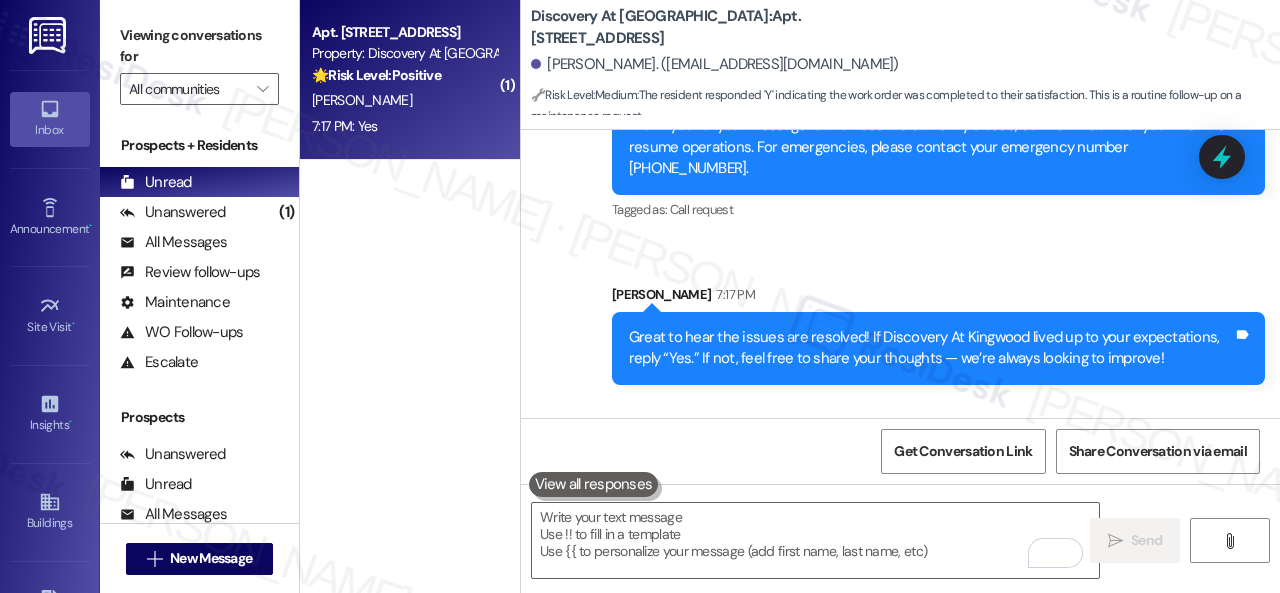 click on "[PERSON_NAME]" at bounding box center (404, 100) 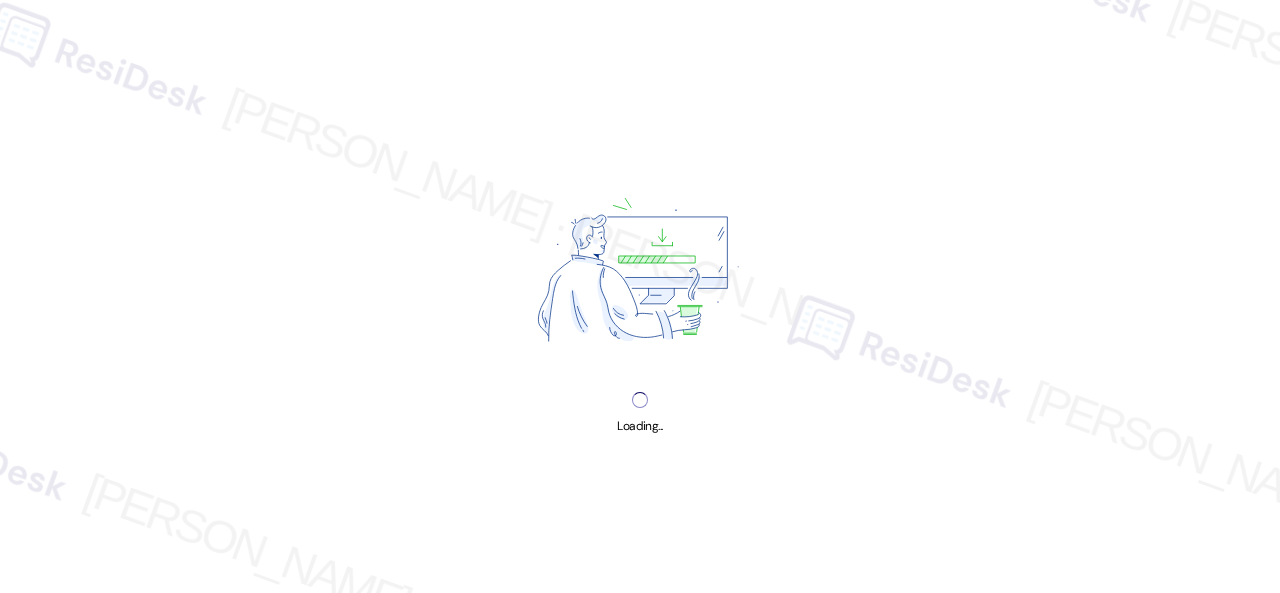 scroll, scrollTop: 0, scrollLeft: 0, axis: both 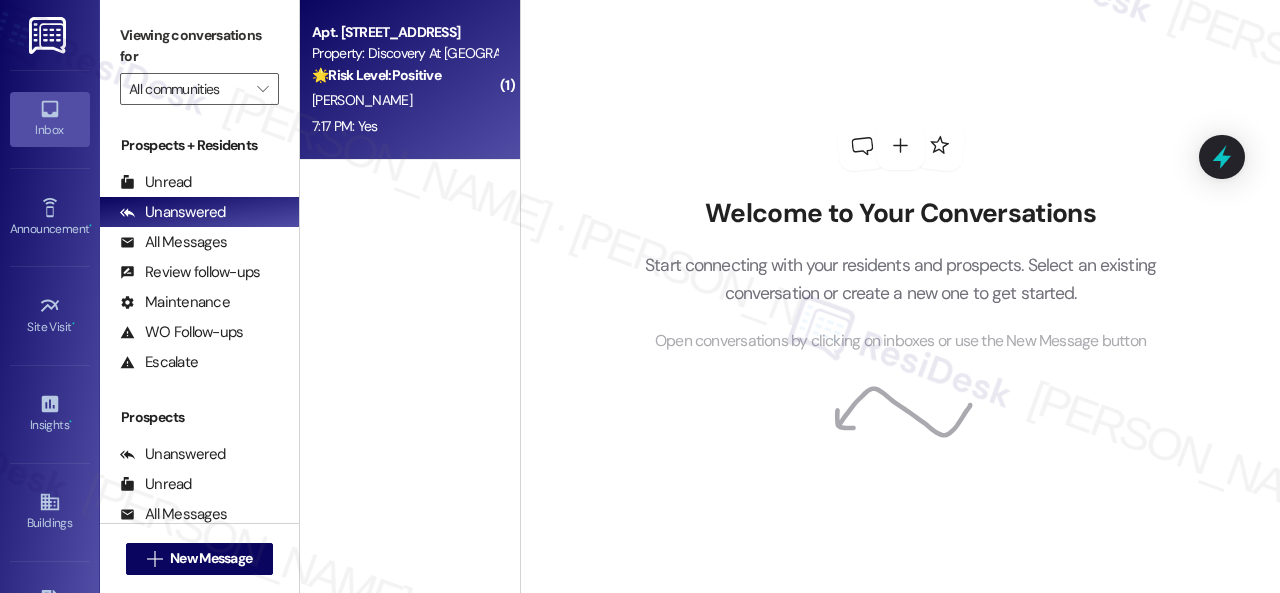 click on "[PERSON_NAME]" at bounding box center [404, 100] 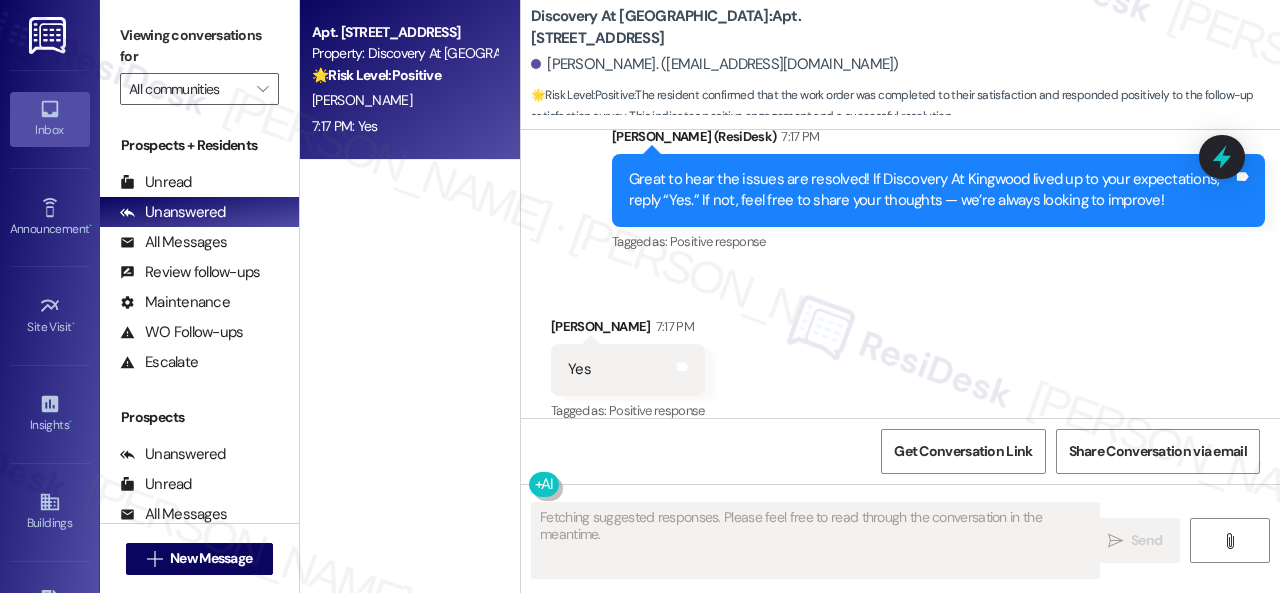 scroll, scrollTop: 3538, scrollLeft: 0, axis: vertical 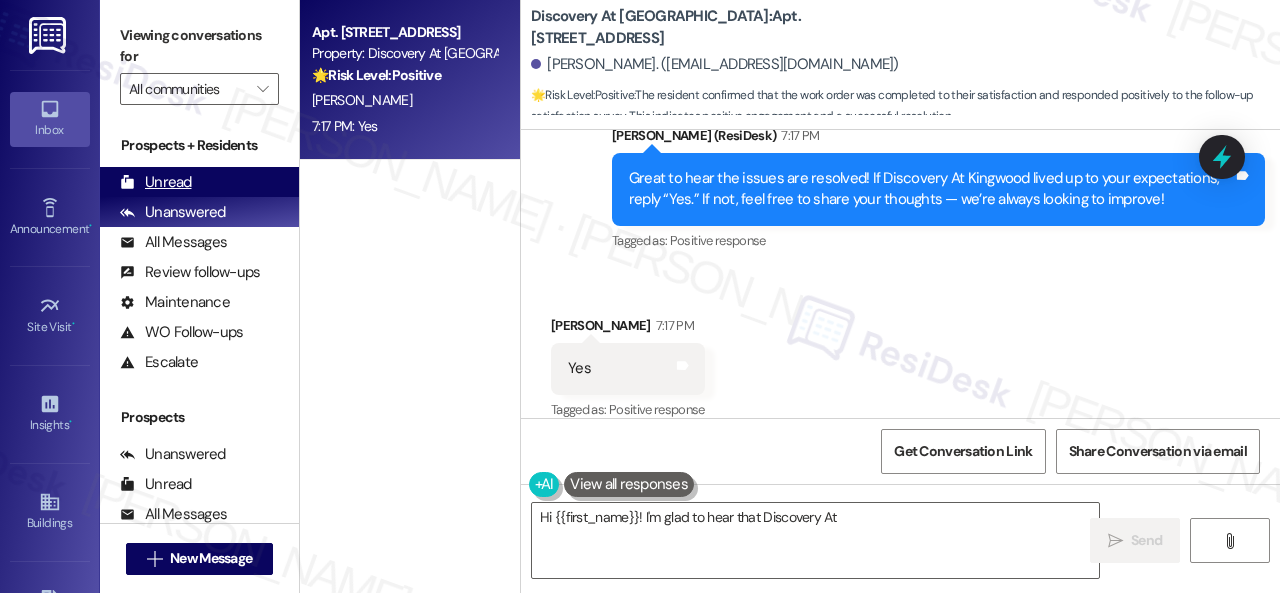 click on "Unread" at bounding box center [156, 182] 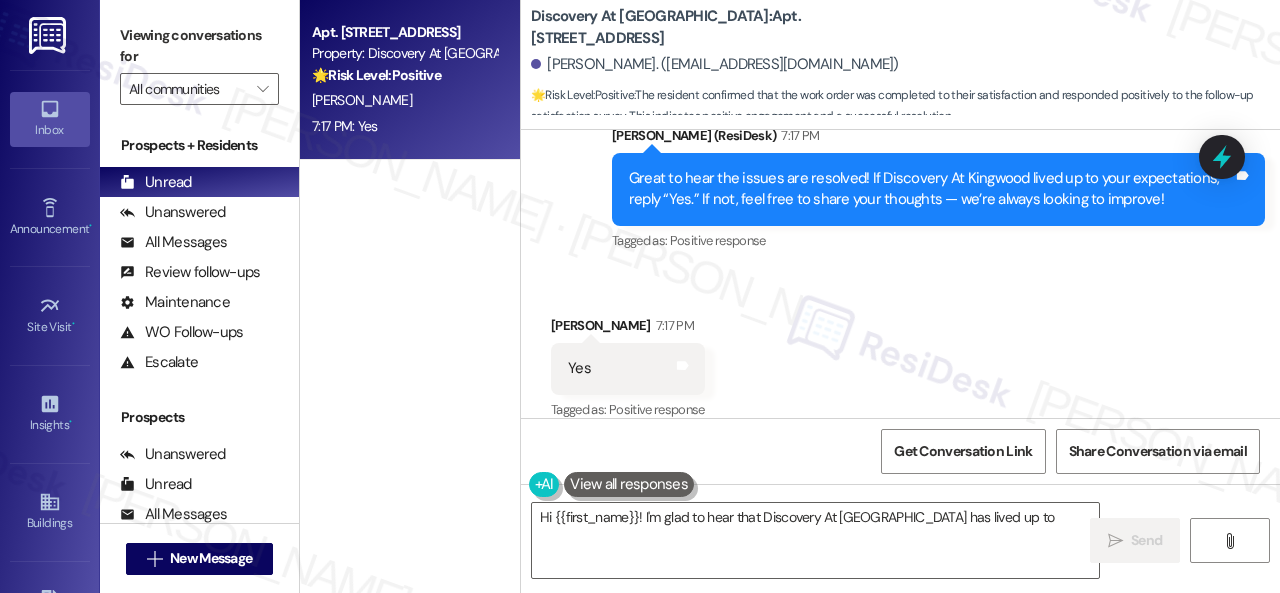 type on "Hi {{first_name}}! I'm glad to hear that Discovery At Kingwood has lived up to your" 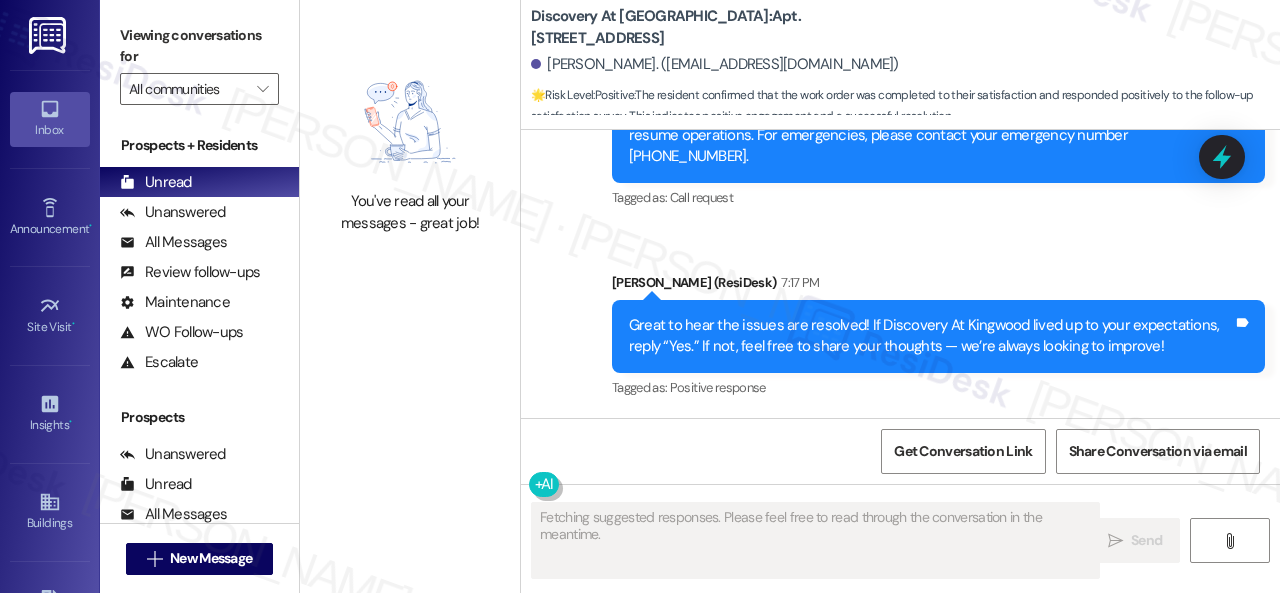 scroll, scrollTop: 3537, scrollLeft: 0, axis: vertical 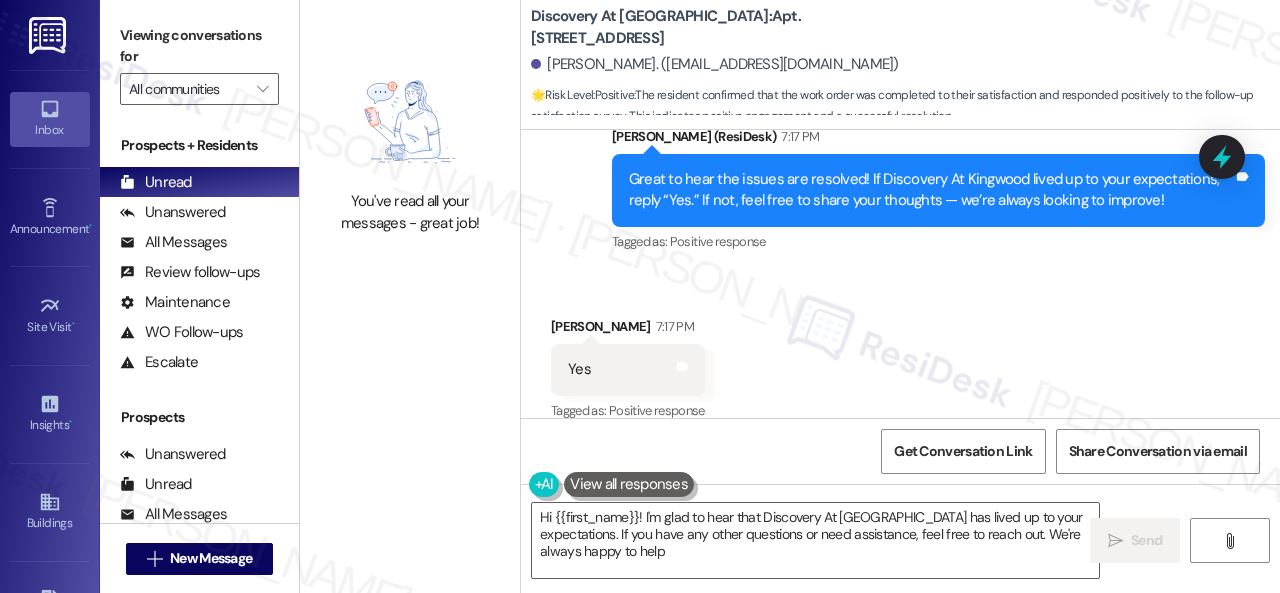 type on "Hi {{first_name}}! I'm glad to hear that Discovery At Kingwood has lived up to your expectations. If you have any other questions or need assistance, feel free to reach out. We're always happy to help!" 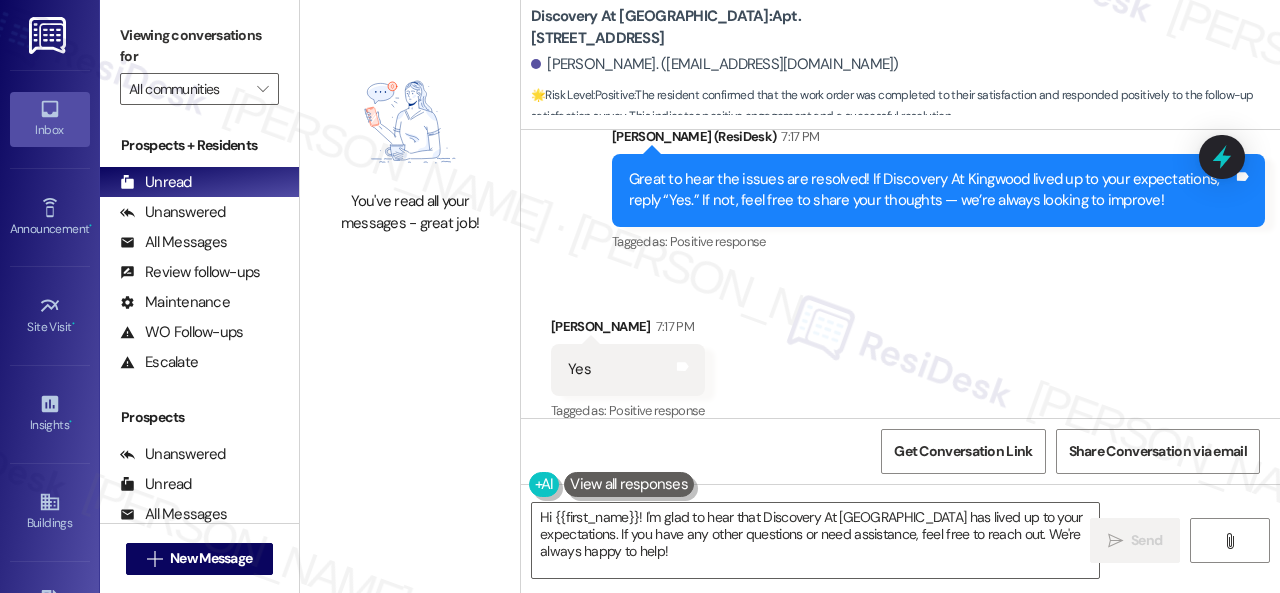 click on "Received via SMS Terry Shiflet 7:17 PM Yes Tags and notes Tagged as:   Positive response Click to highlight conversations about Positive response" at bounding box center (900, 355) 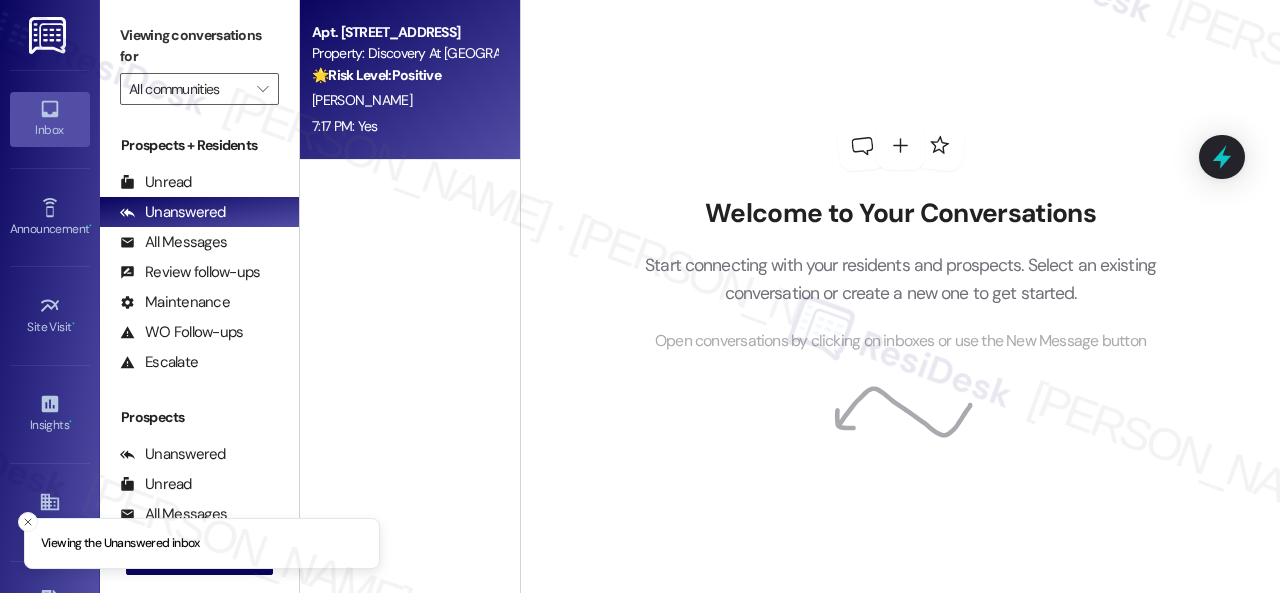 scroll, scrollTop: 0, scrollLeft: 0, axis: both 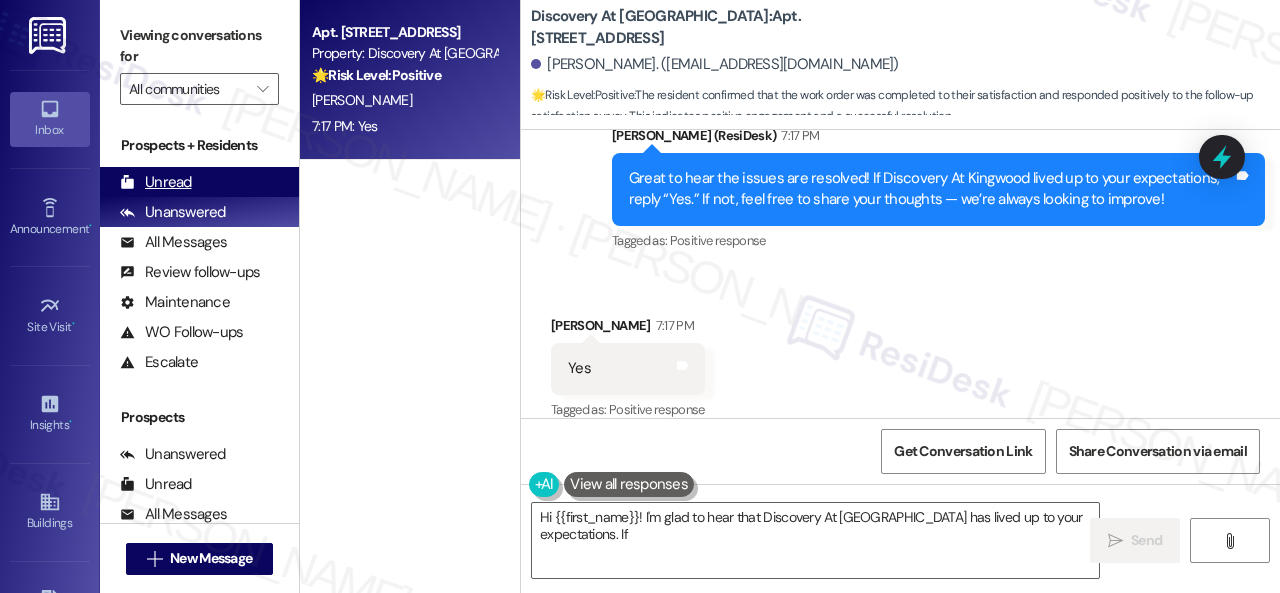 click on "Unread" at bounding box center (156, 182) 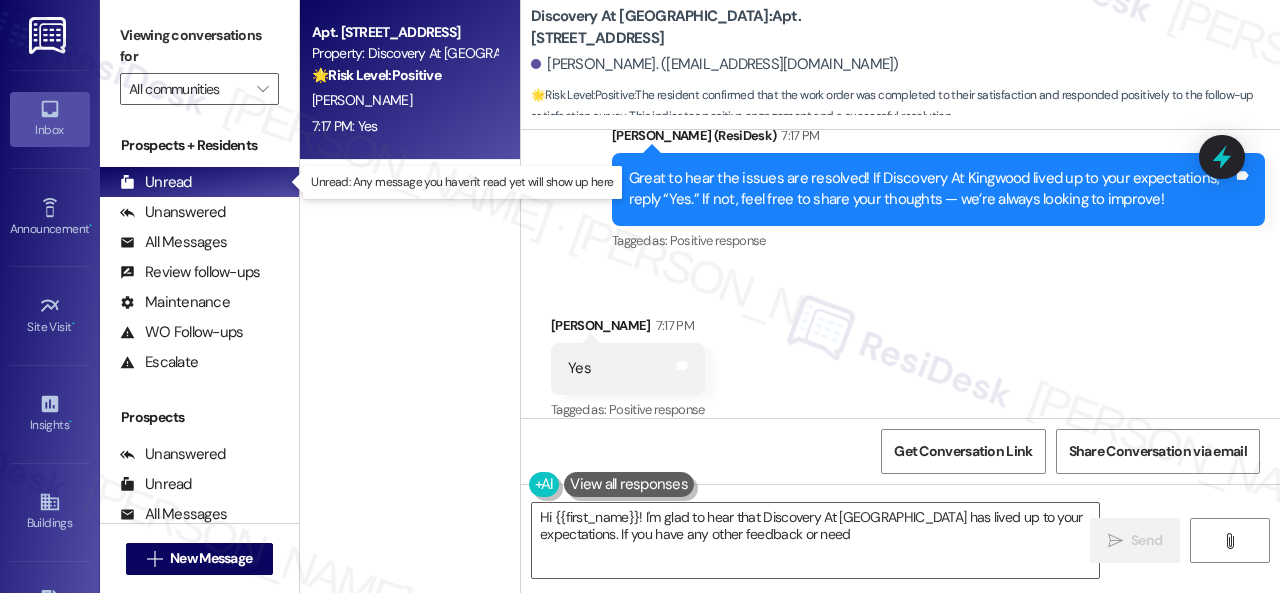 type on "Hi {{first_name}}! I'm glad to hear that Discovery At [GEOGRAPHIC_DATA] has lived up to your expectations. If you have any other feedback or need assistance" 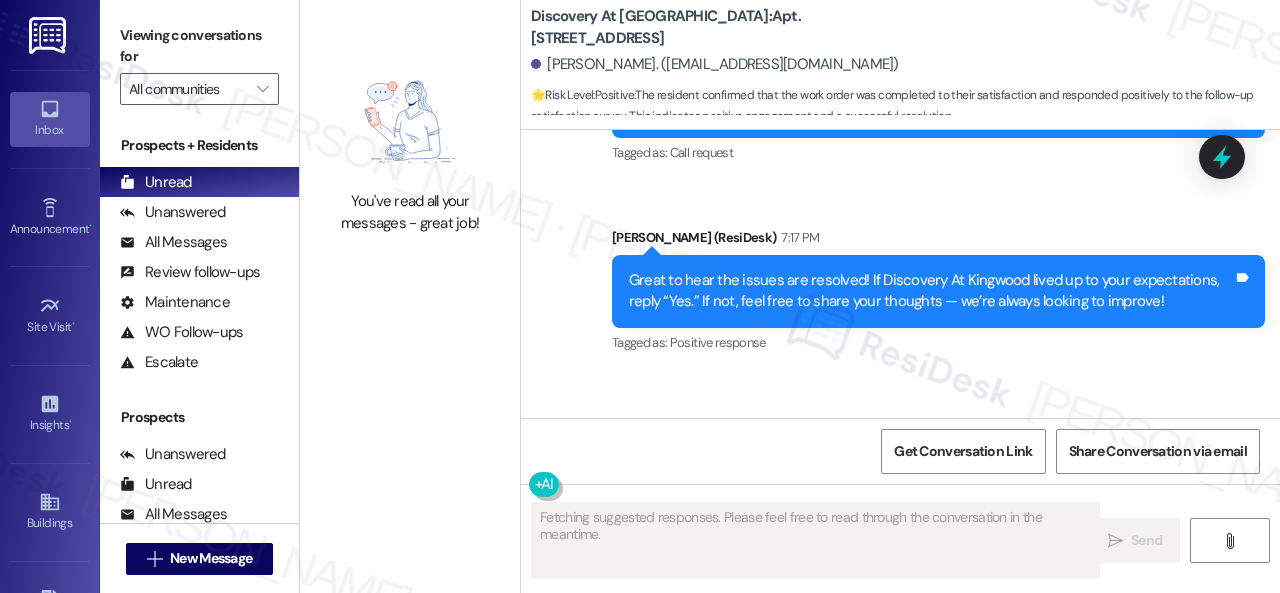 scroll, scrollTop: 3537, scrollLeft: 0, axis: vertical 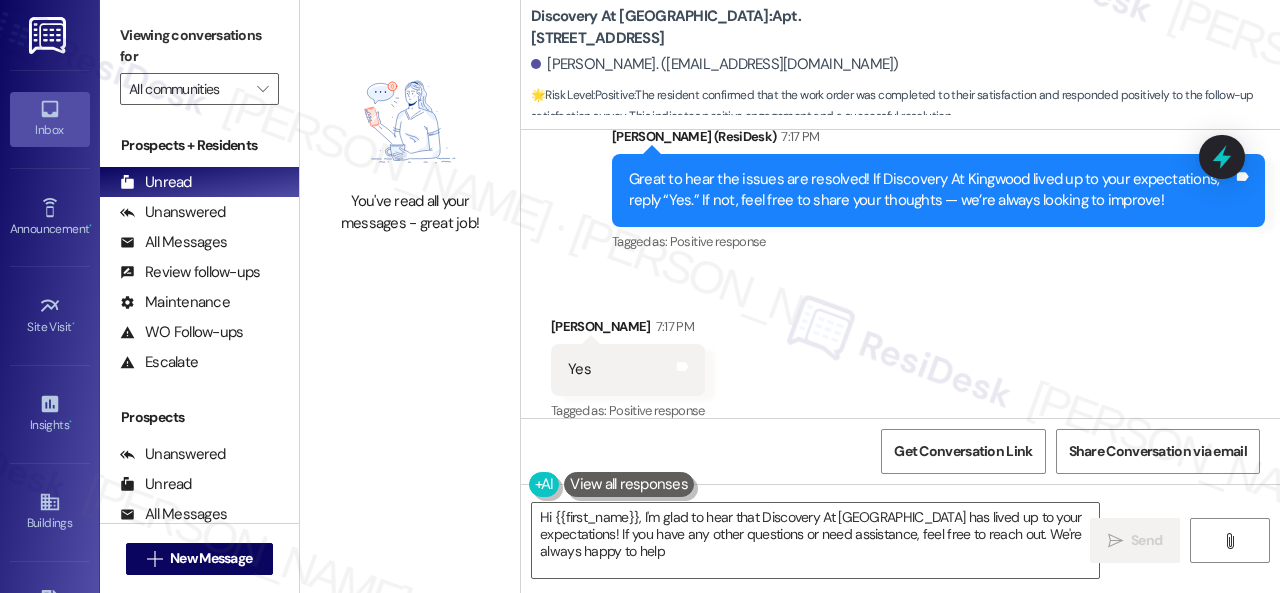 type on "Hi {{first_name}}, I'm glad to hear that Discovery At [GEOGRAPHIC_DATA] has lived up to your expectations! If you have any other questions or need assistance, feel free to reach out. We're always happy to help!" 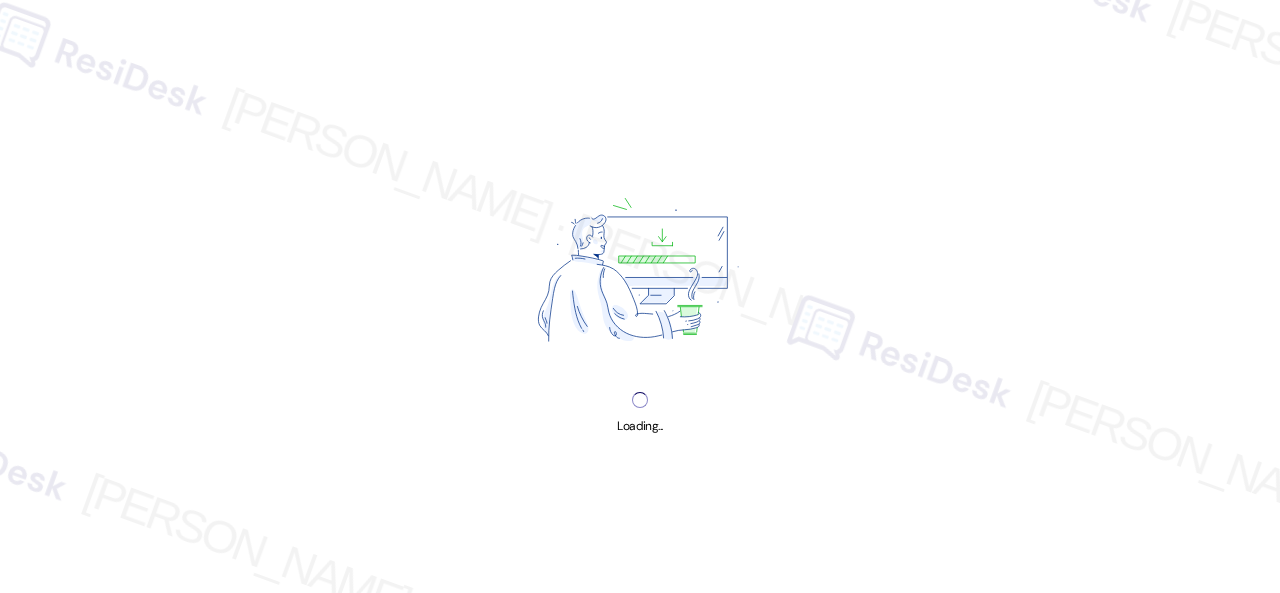 scroll, scrollTop: 0, scrollLeft: 0, axis: both 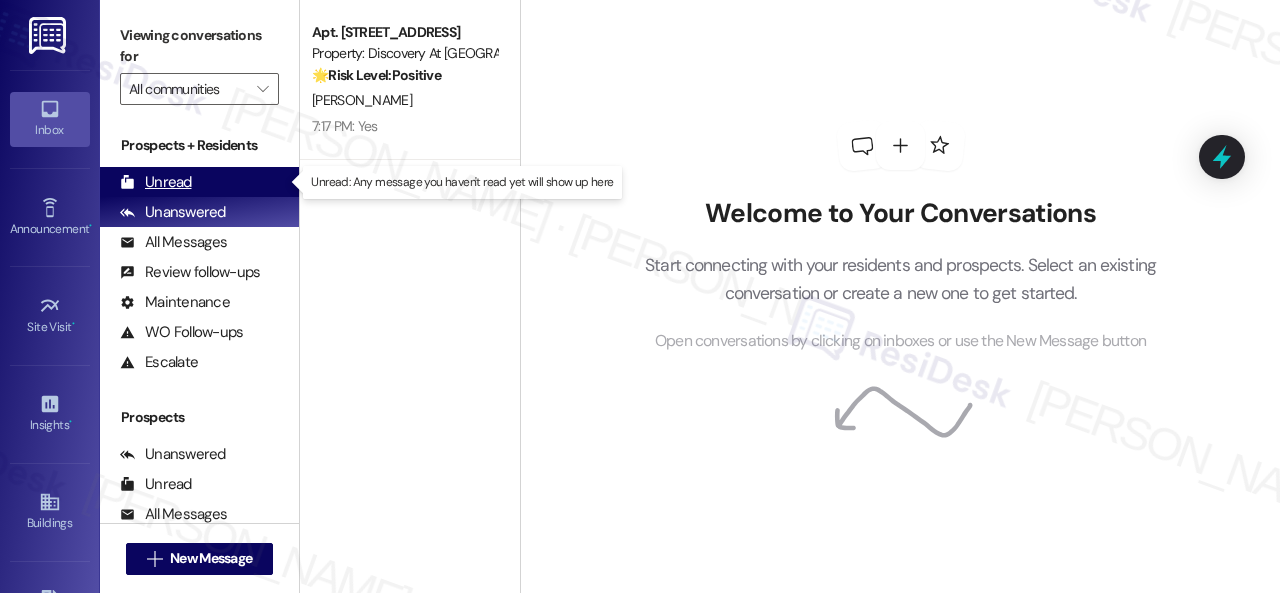 click on "Unread" at bounding box center (156, 182) 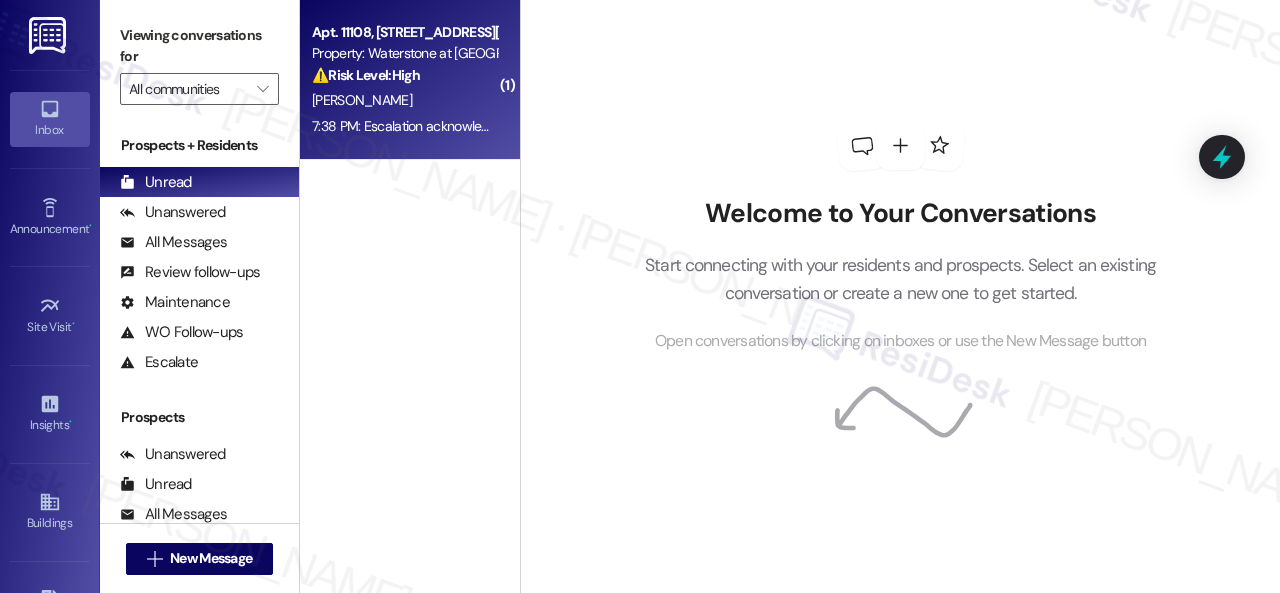 click on "[PERSON_NAME]" at bounding box center [404, 100] 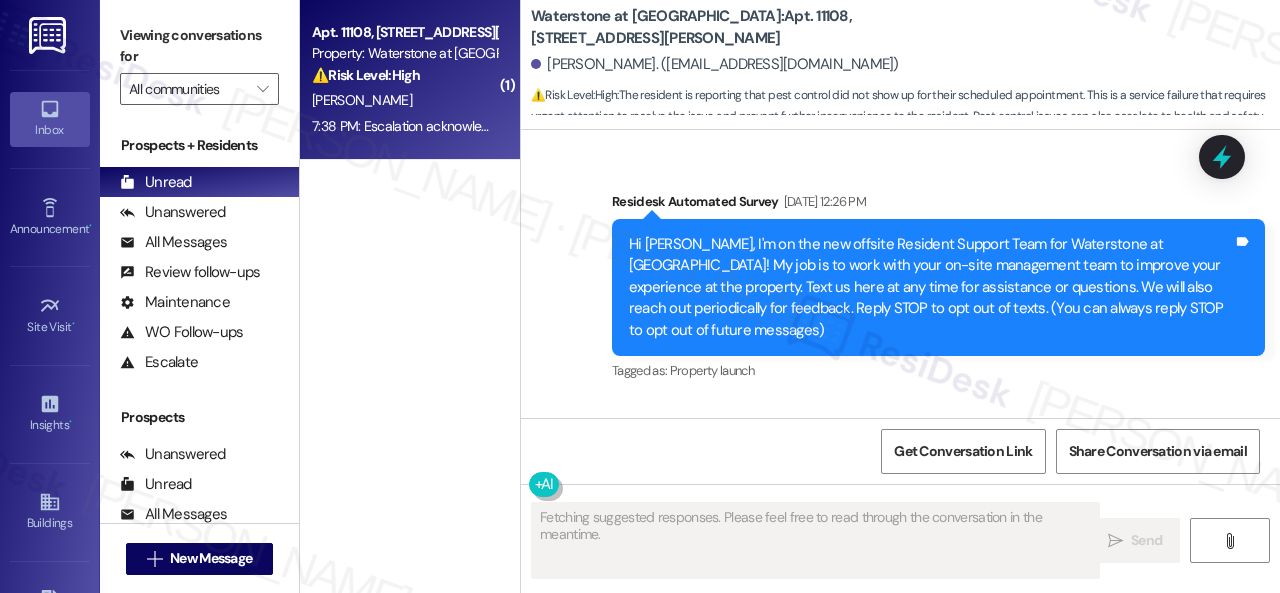 scroll, scrollTop: 37416, scrollLeft: 0, axis: vertical 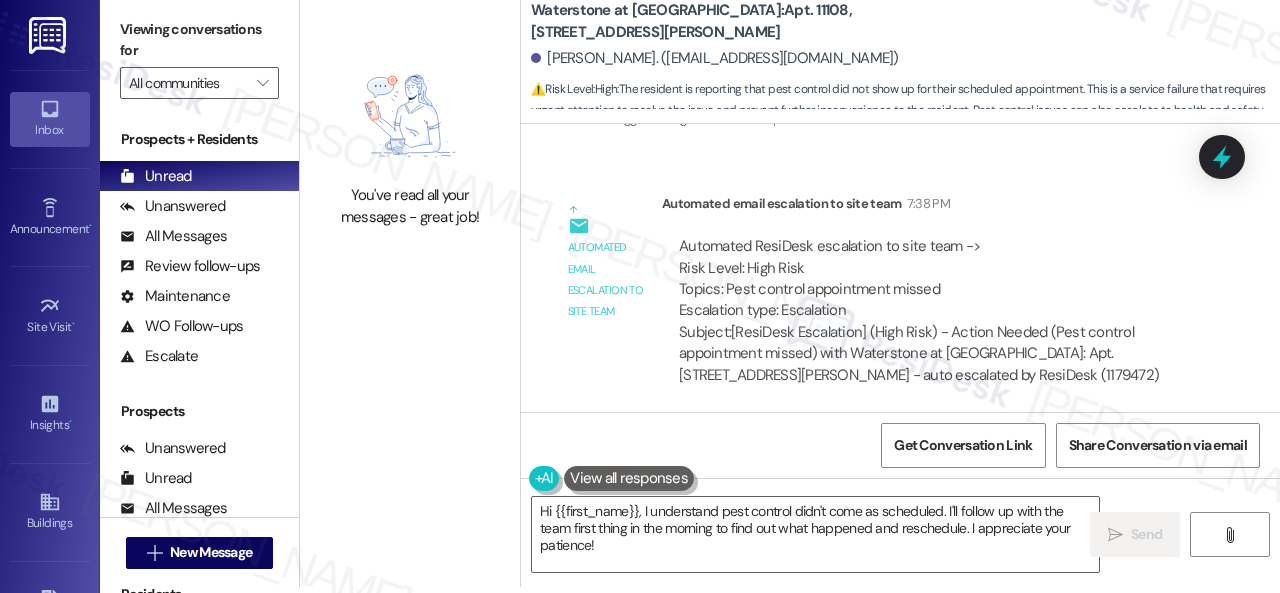 click on "Waterstone at [GEOGRAPHIC_DATA]:  Apt. [STREET_ADDRESS][PERSON_NAME]" at bounding box center (731, 21) 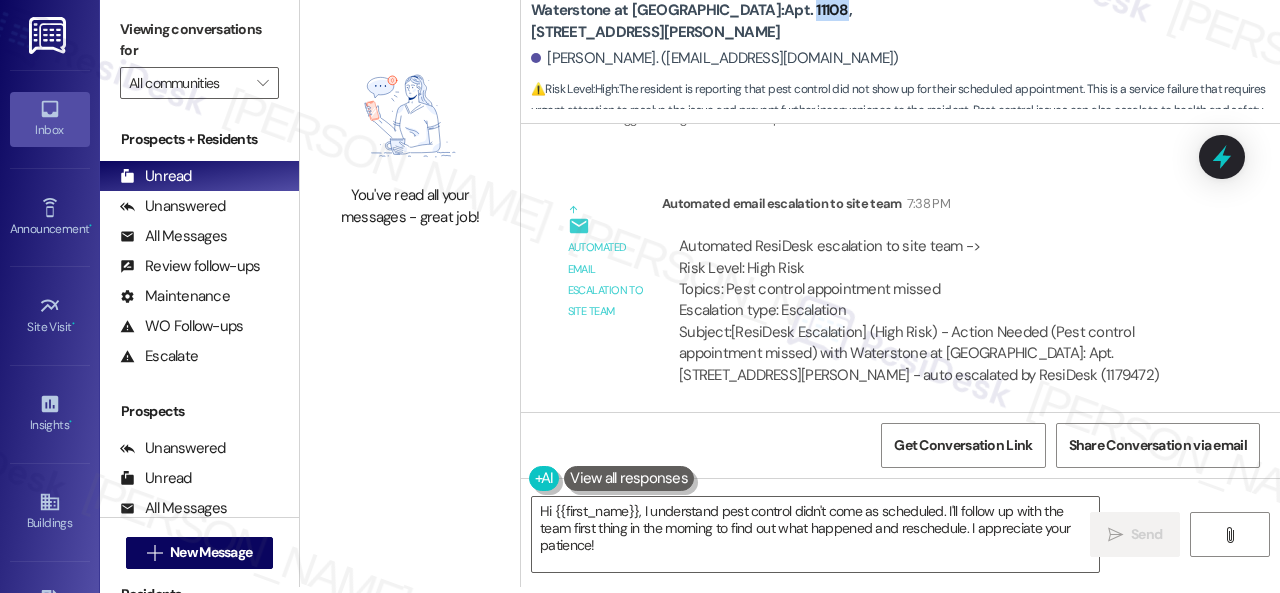 click on "Waterstone at Cinco Ranch:  Apt. 11108, 6855 S Mason Rd" at bounding box center [731, 21] 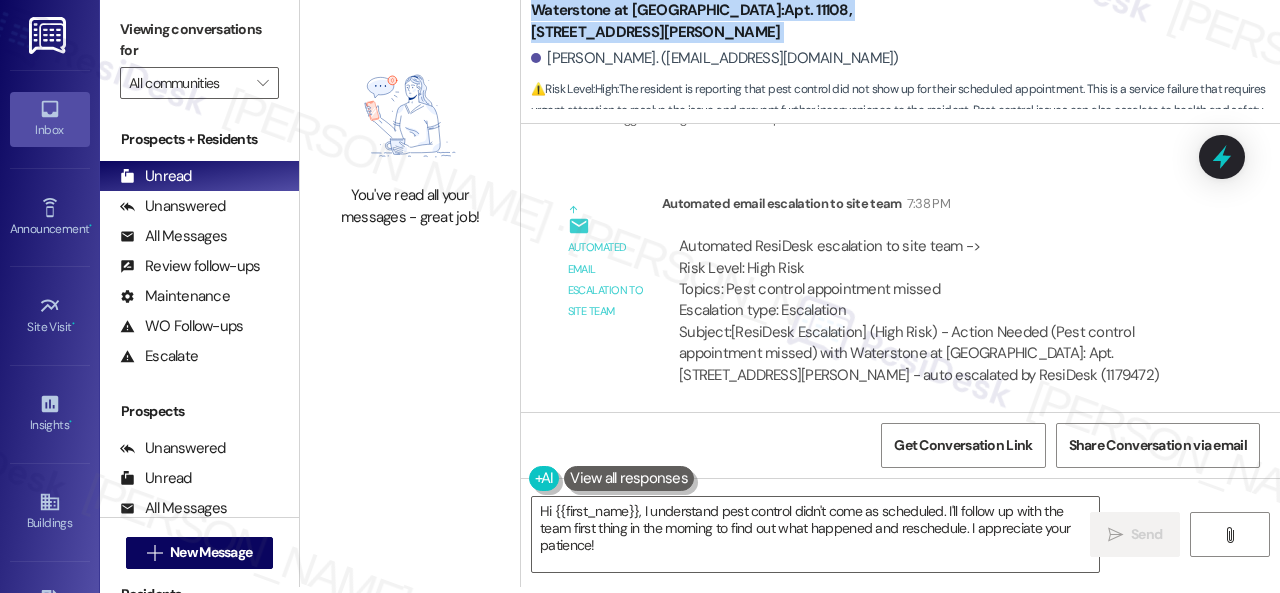 click on "Waterstone at Cinco Ranch:  Apt. 11108, 6855 S Mason Rd" at bounding box center (731, 21) 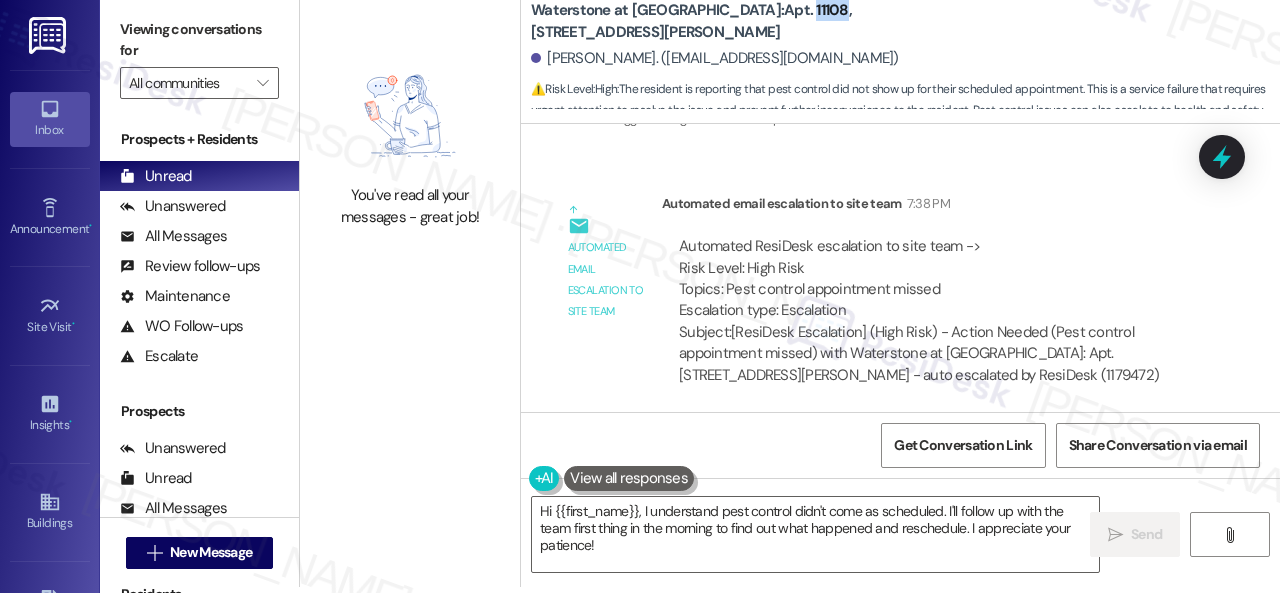 click on "Waterstone at Cinco Ranch:  Apt. 11108, 6855 S Mason Rd" at bounding box center [731, 21] 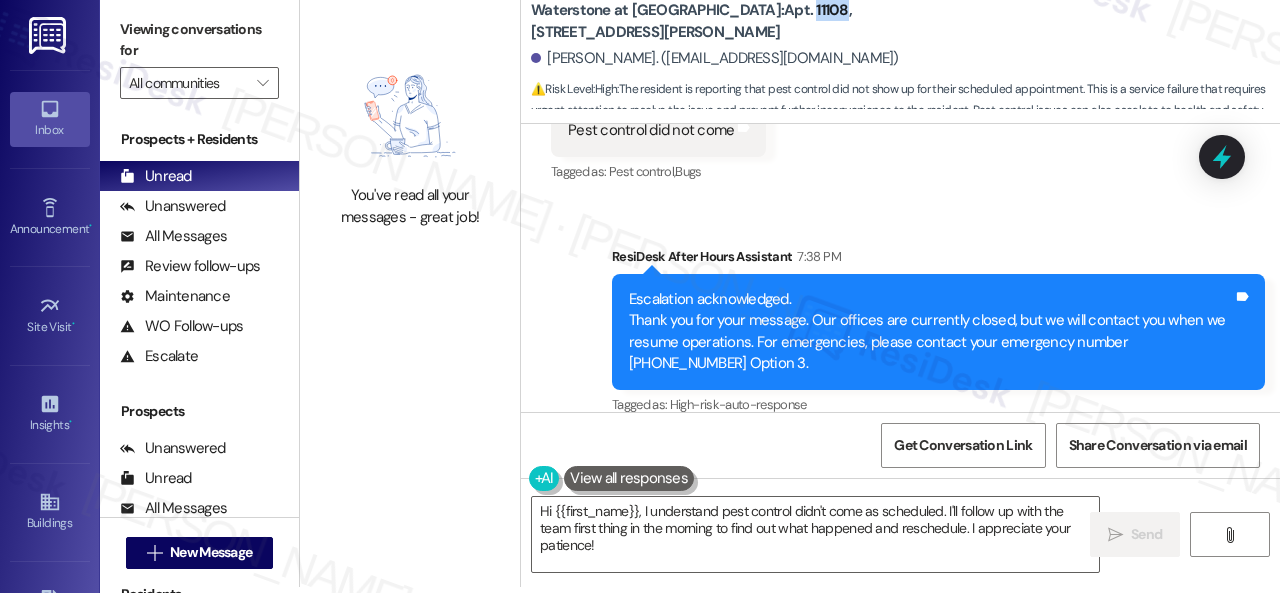 scroll, scrollTop: 36916, scrollLeft: 0, axis: vertical 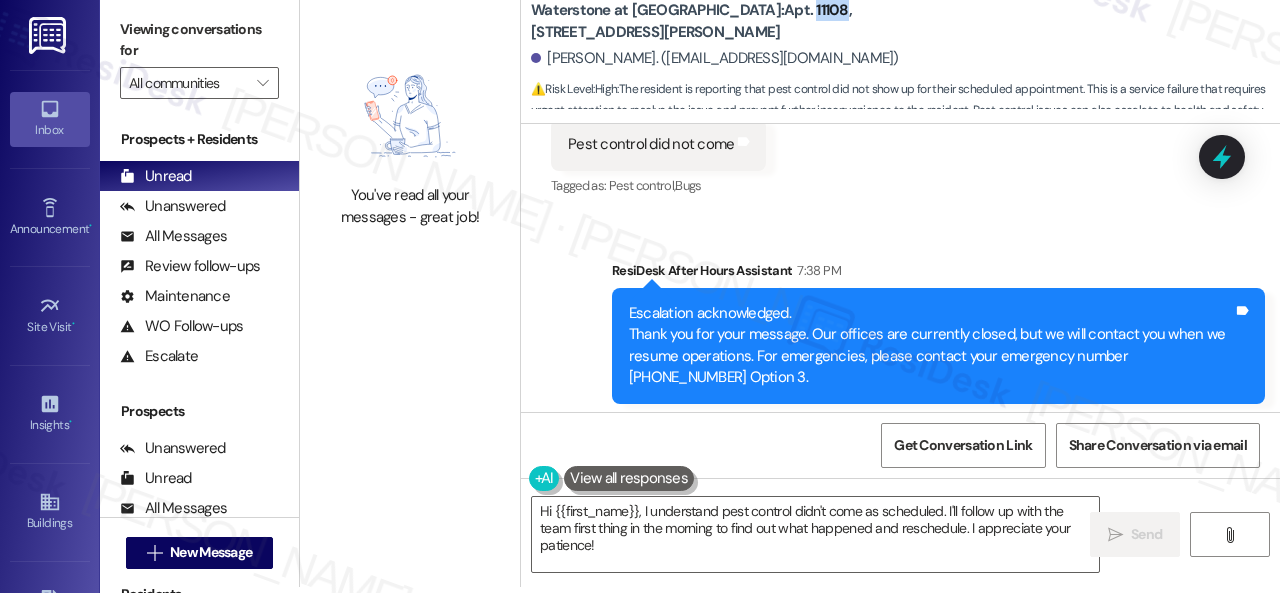drag, startPoint x: 606, startPoint y: 550, endPoint x: 409, endPoint y: 418, distance: 237.13498 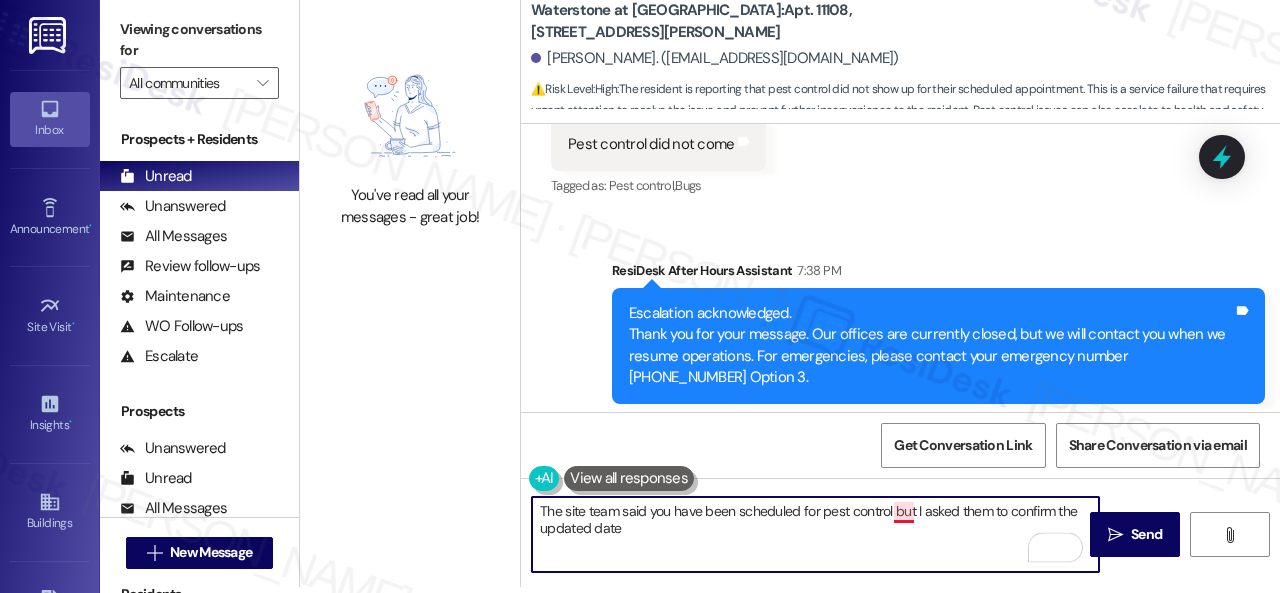 click on "The site team said you have been scheduled for pest control but I asked them to confirm the updated date" at bounding box center (815, 534) 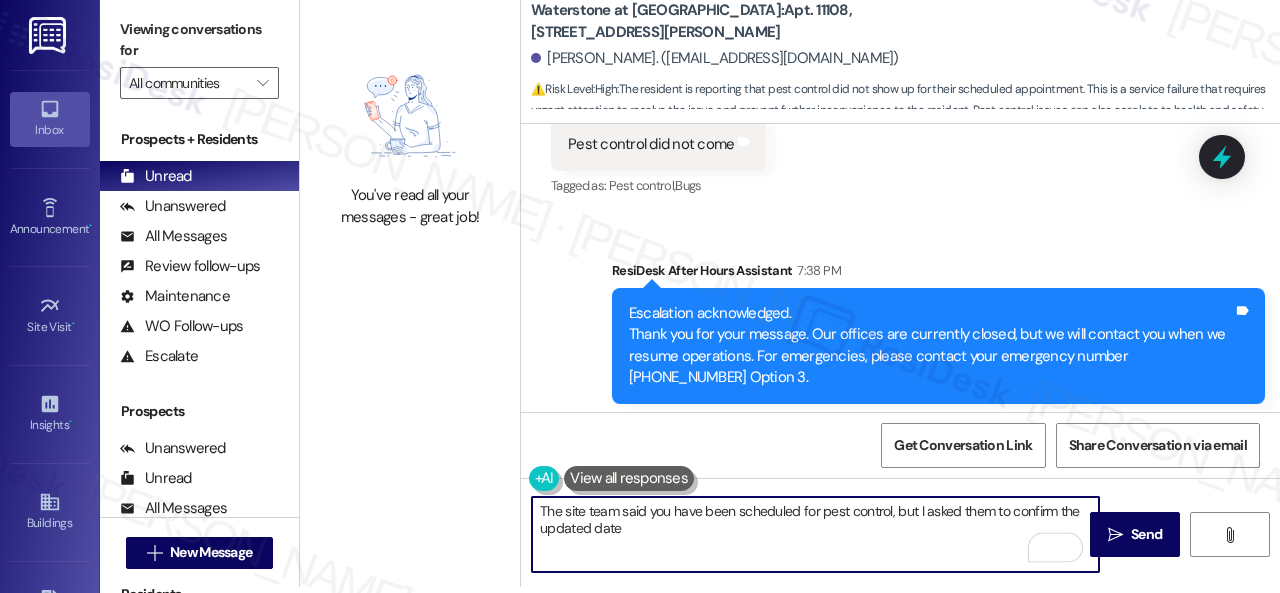 click on "The site team said you have been scheduled for pest control, but I asked them to confirm the updated date" at bounding box center [815, 534] 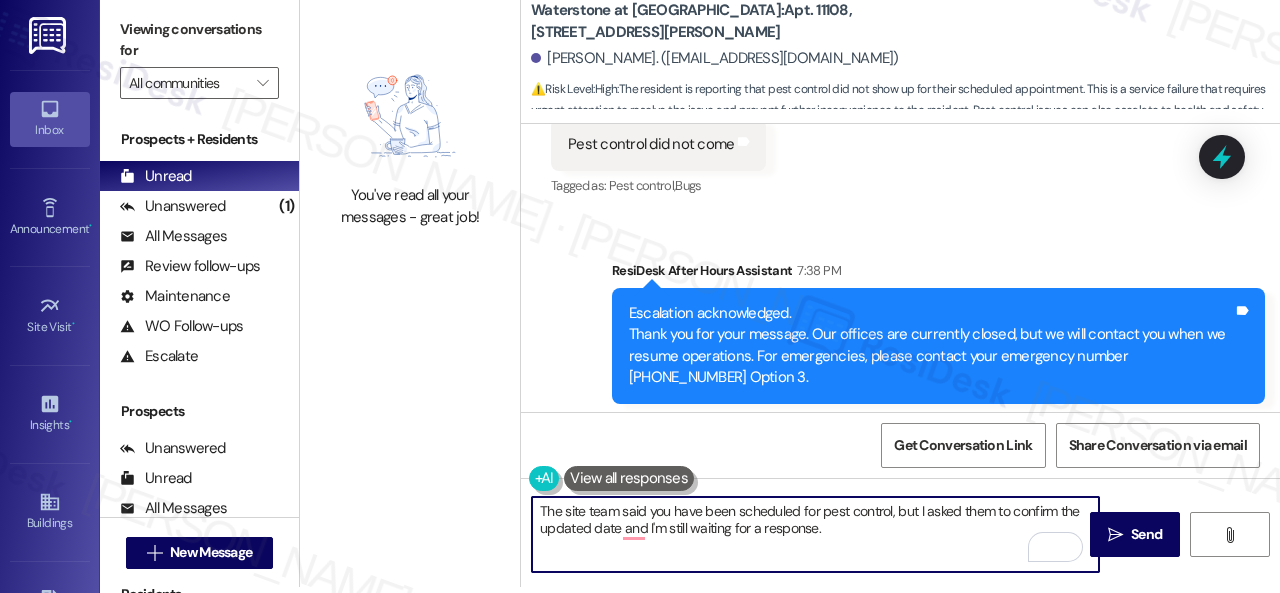 click on "The site team said you have been scheduled for pest control, but I asked them to confirm the updated date and I'm still waiting for a response." at bounding box center (815, 534) 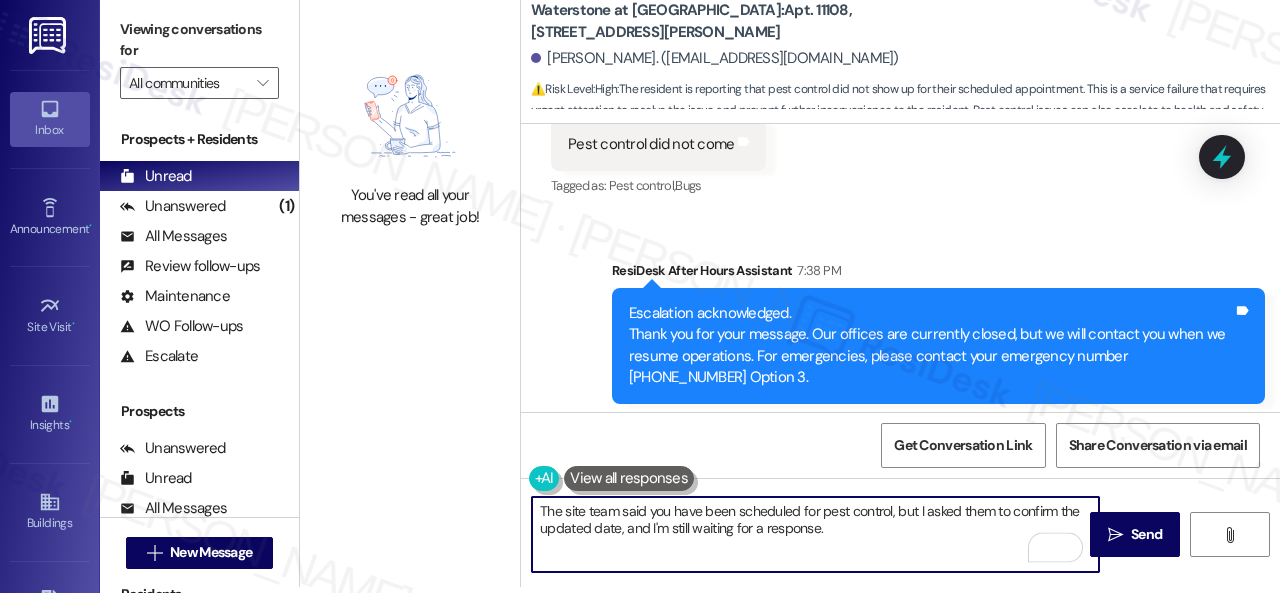 click on "The site team said you have been scheduled for pest control, but I asked them to confirm the updated date, and I'm still waiting for a response." at bounding box center (815, 534) 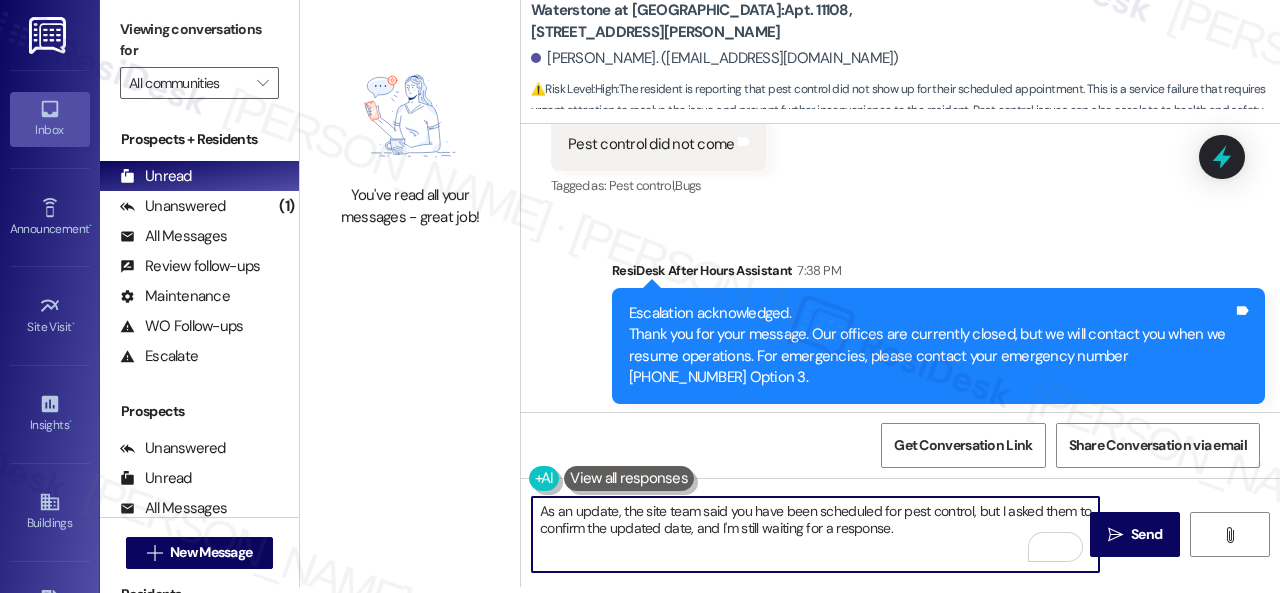click on "As an update, the site team said you have been scheduled for pest control, but I asked them to confirm the updated date, and I'm still waiting for a response." at bounding box center [815, 534] 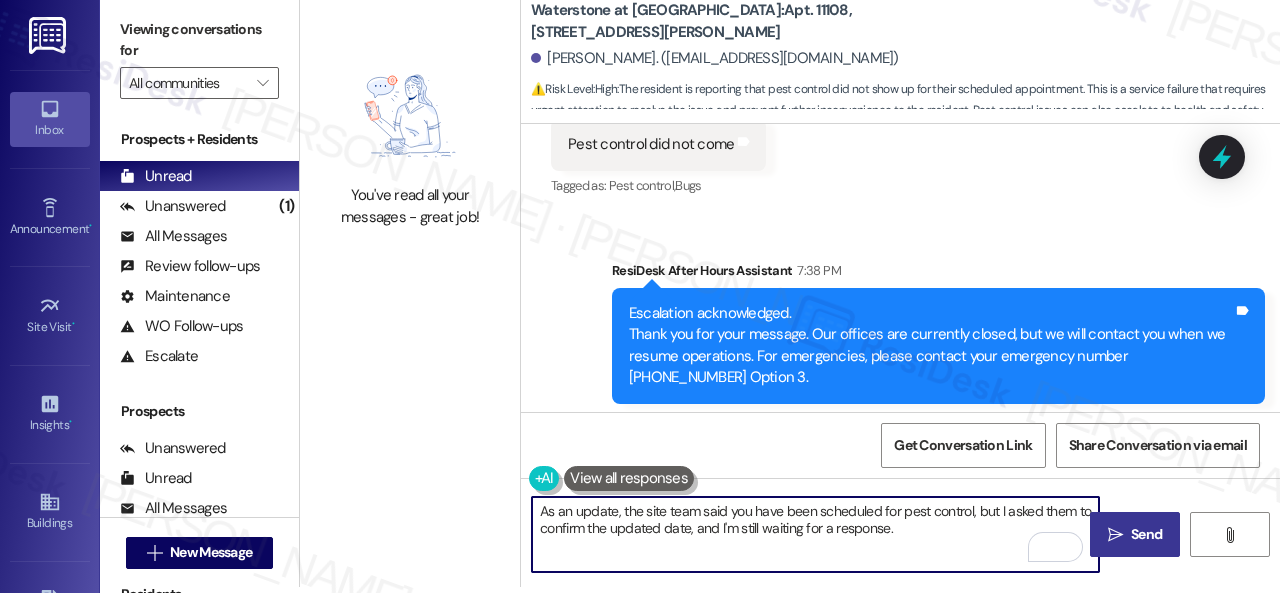 type on "As an update, the site team said you have been scheduled for pest control, but I asked them to confirm the updated date, and I'm still waiting for a response." 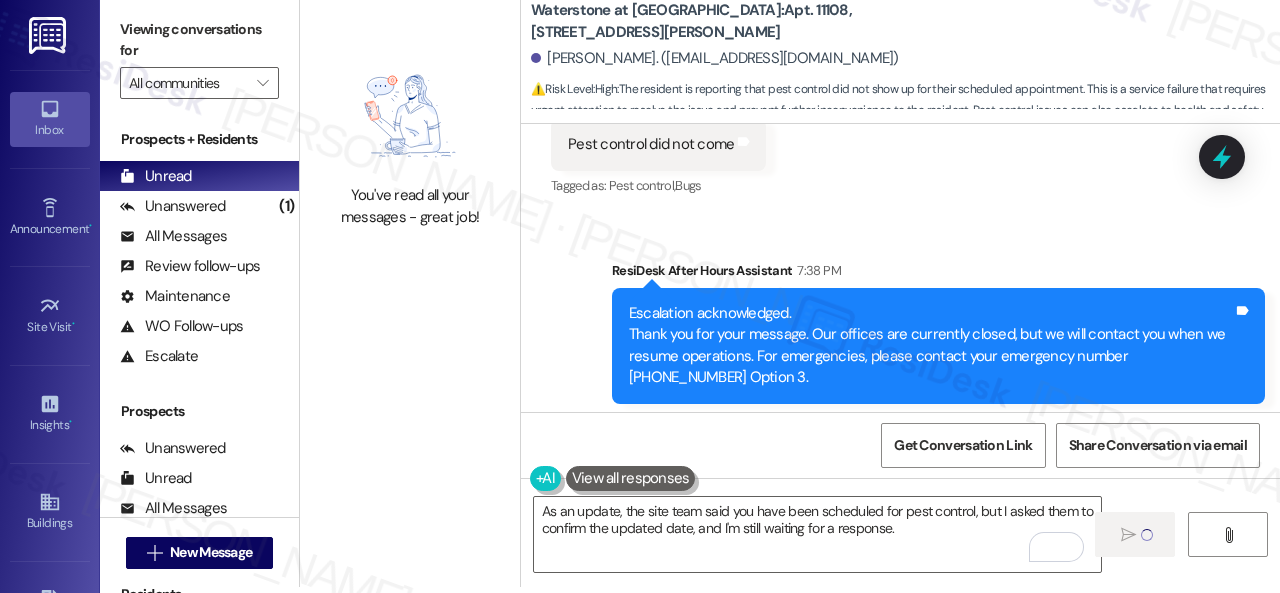 type 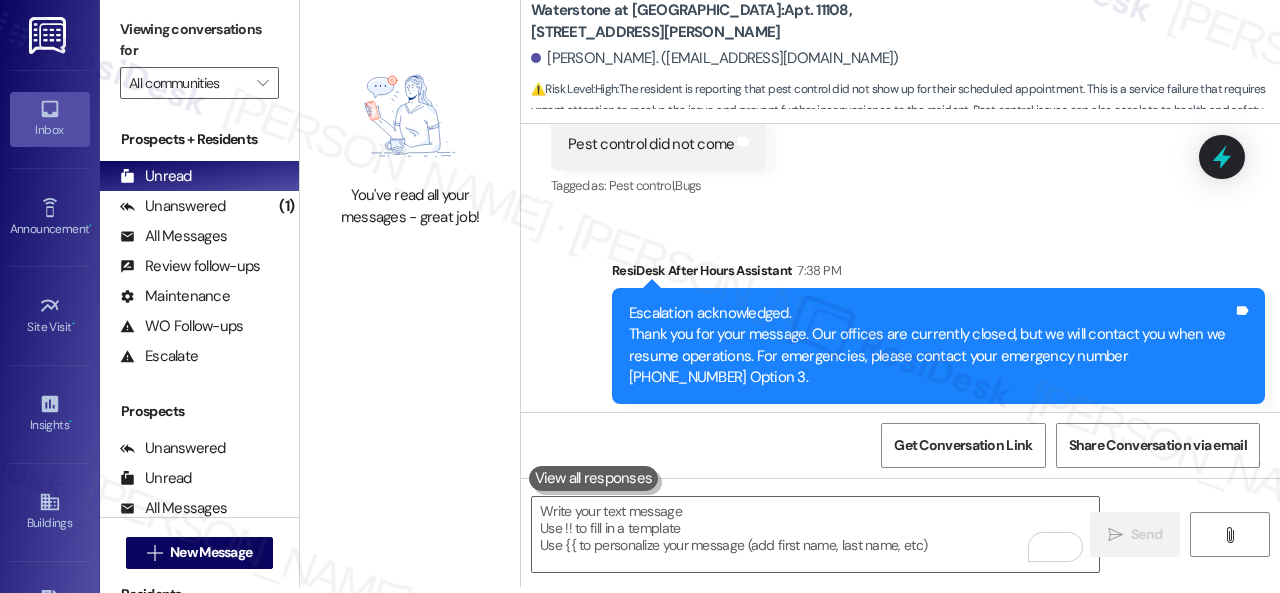scroll, scrollTop: 0, scrollLeft: 0, axis: both 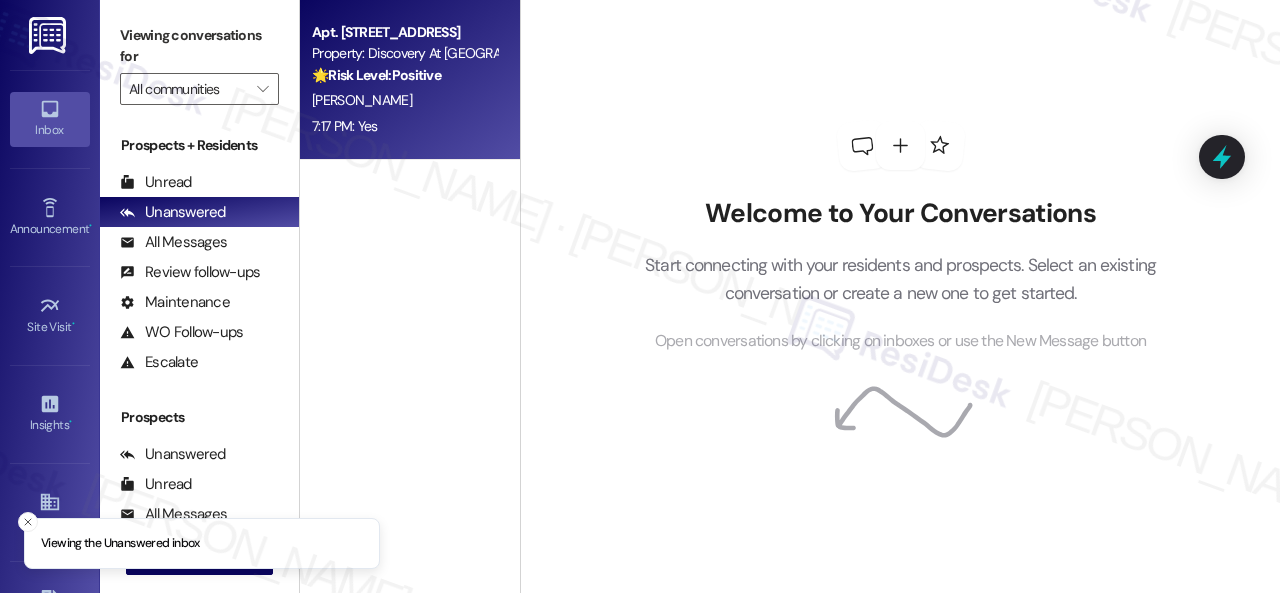 click on "7:17 PM: Yes 7:17 PM: Yes" at bounding box center [404, 126] 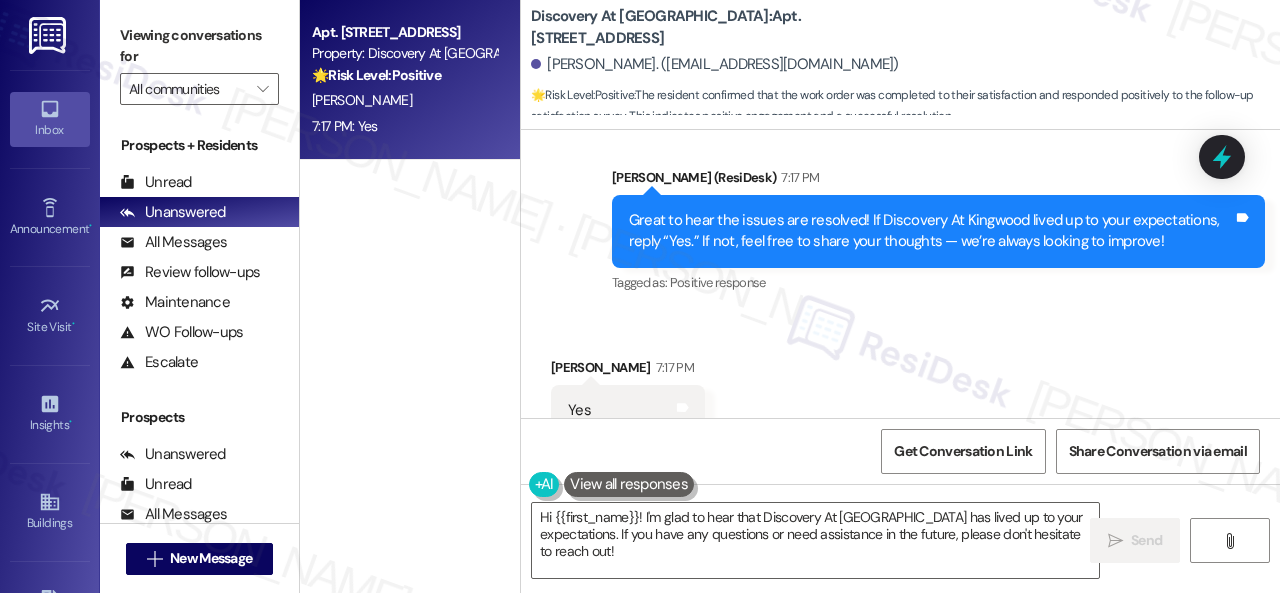 scroll, scrollTop: 3538, scrollLeft: 0, axis: vertical 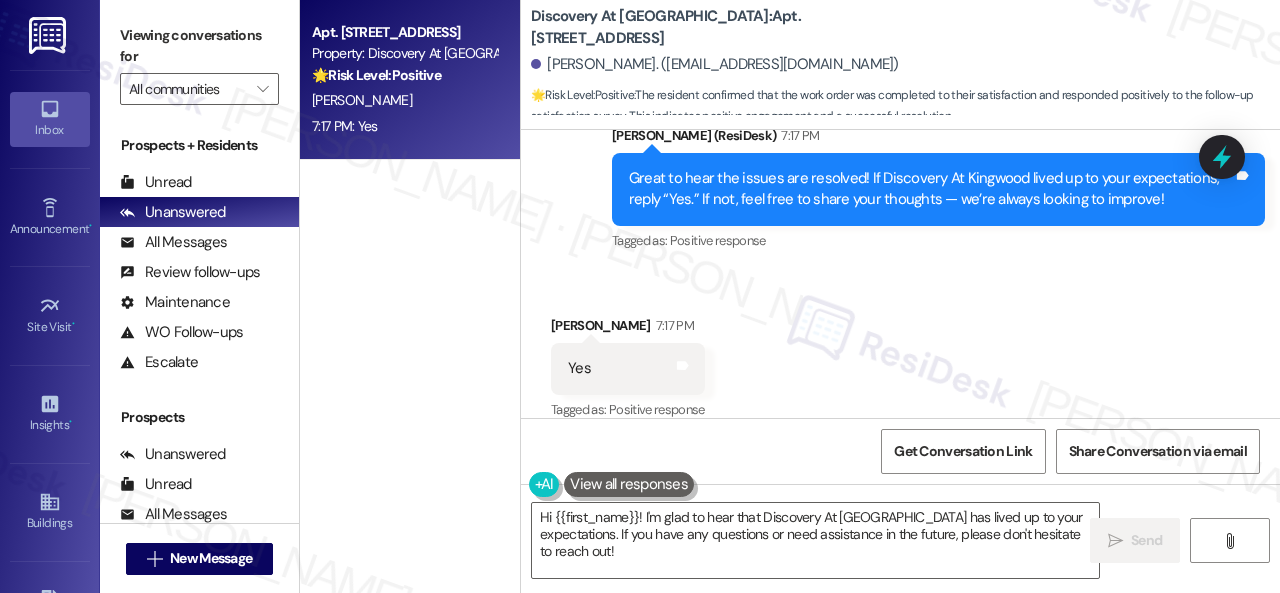 click on "Sent via SMS ResiDesk After Hours Assistant 7:15 PM Thank you for your message. Our offices are currently closed, but we will contact you when we resume operations. For emergencies, please contact your emergency number [PHONE_NUMBER]. Tags and notes Tagged as:   Call request Click to highlight conversations about Call request Sent via SMS [PERSON_NAME]   (ResiDesk) 7:17 PM Great to hear the issues are resolved! If Discovery At Kingwood lived up to your expectations, reply “Yes.” If not, feel free to share your thoughts — we’re always looking to improve! Tags and notes Tagged as:   Positive response Click to highlight conversations about Positive response" at bounding box center [900, 69] 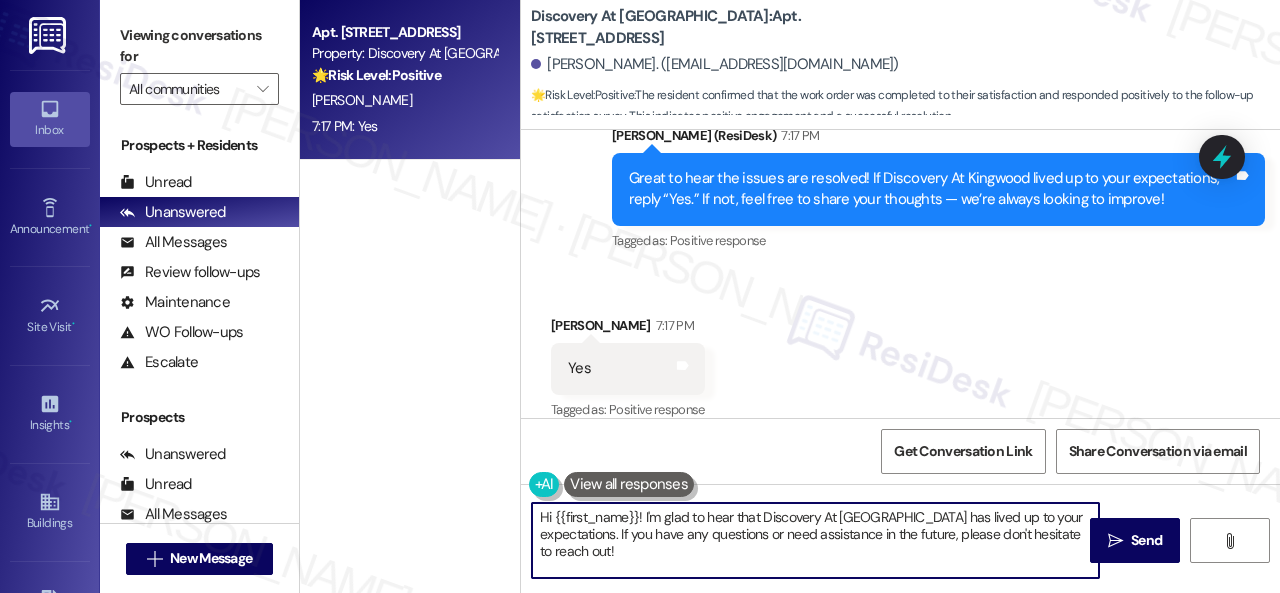 drag, startPoint x: 646, startPoint y: 550, endPoint x: 336, endPoint y: 432, distance: 331.69867 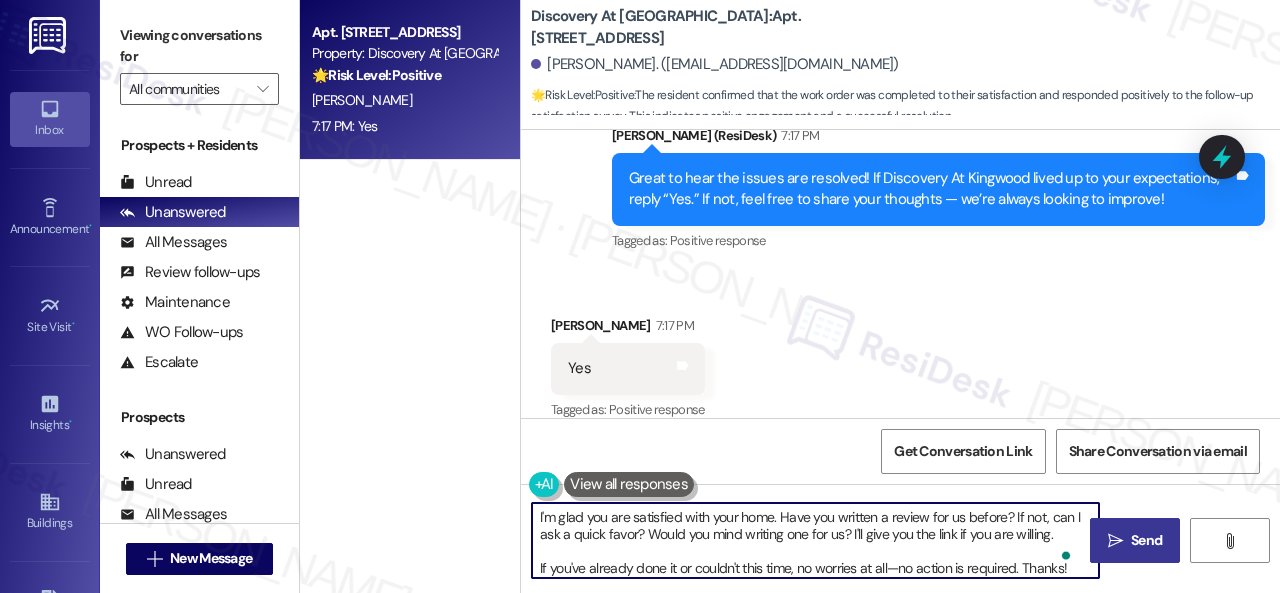 type on "I'm glad you are satisfied with your home. Have you written a review for us before? If not, can I ask a quick favor? Would you mind writing one for us? I'll give you the link if you are willing.
If you've already done it or couldn't this time, no worries at all—no action is required. Thanks!" 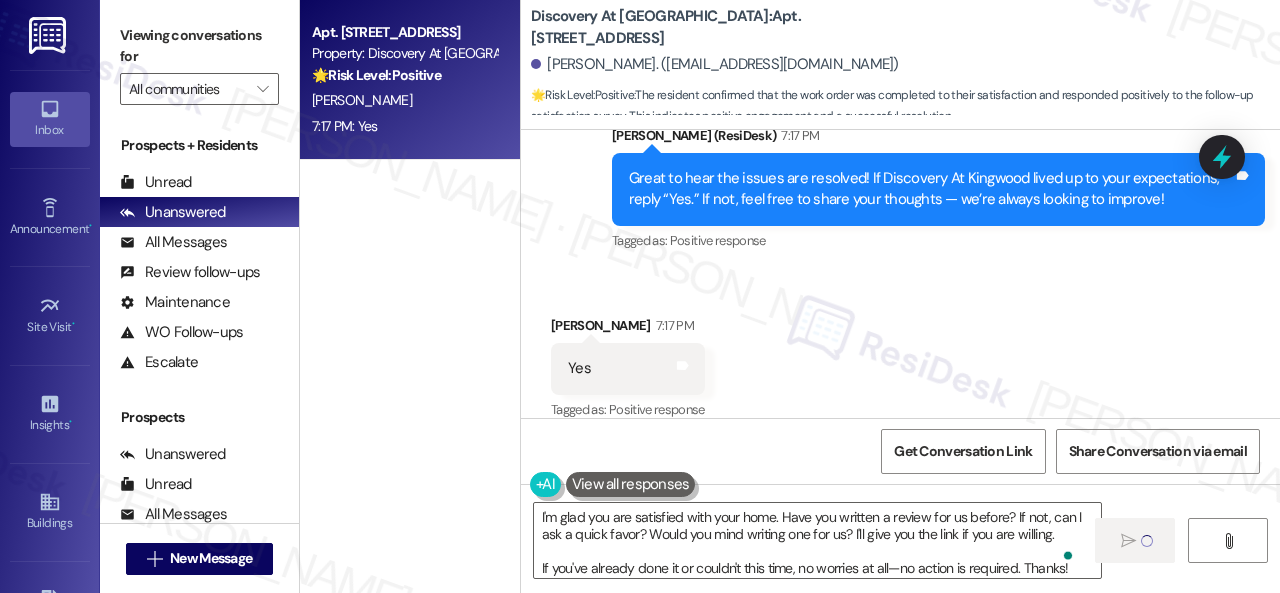 type 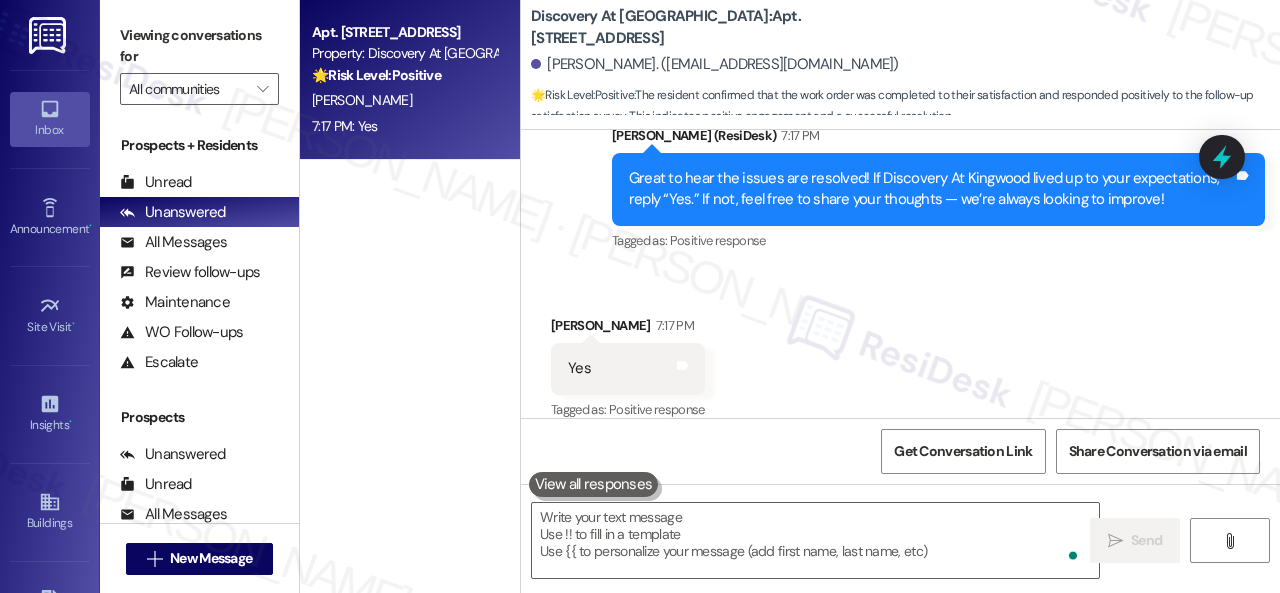 scroll, scrollTop: 3537, scrollLeft: 0, axis: vertical 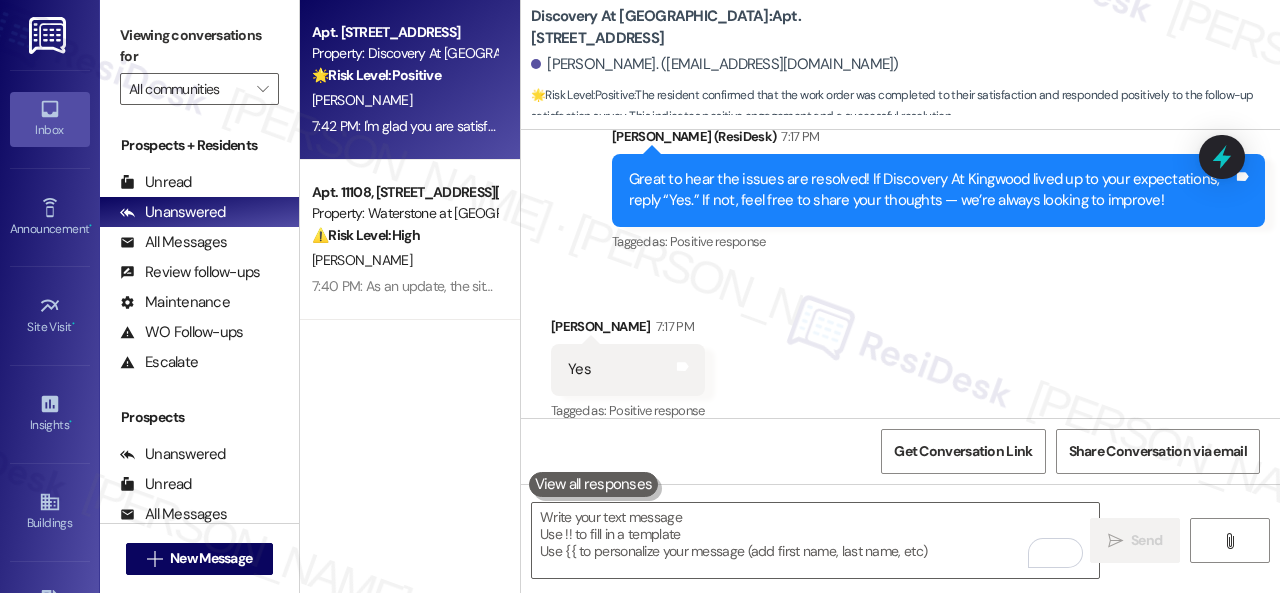 click on "Received via SMS [PERSON_NAME] 7:17 PM Yes Tags and notes Tagged as:   Positive response Click to highlight conversations about Positive response" at bounding box center (900, 355) 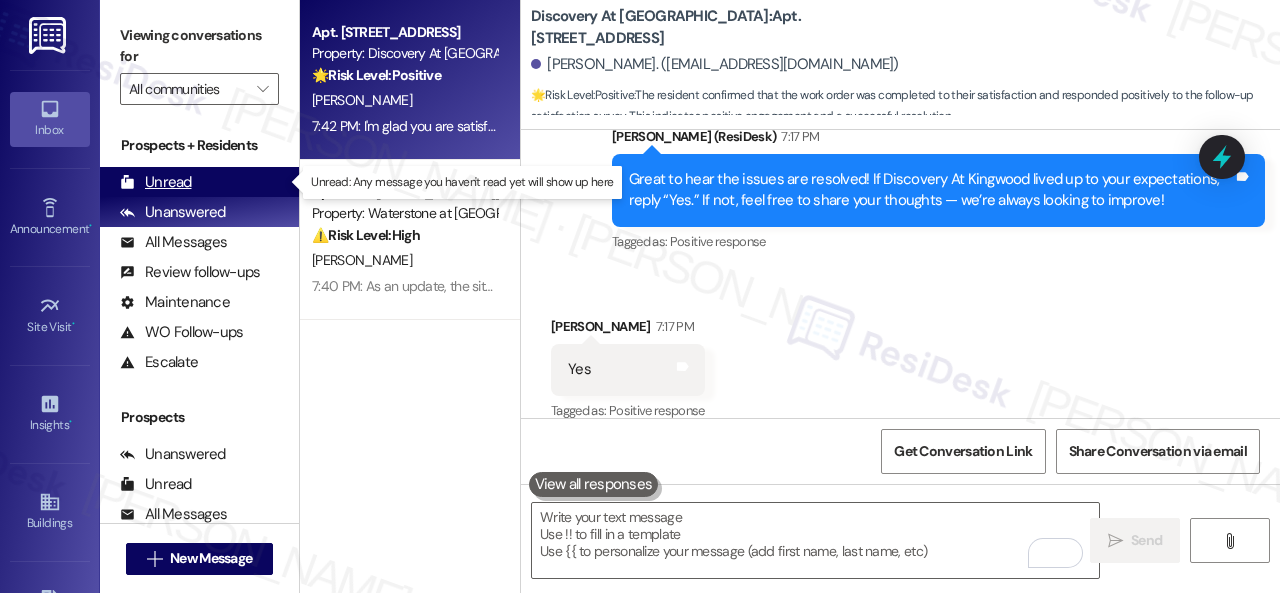 click on "Unread" at bounding box center (156, 182) 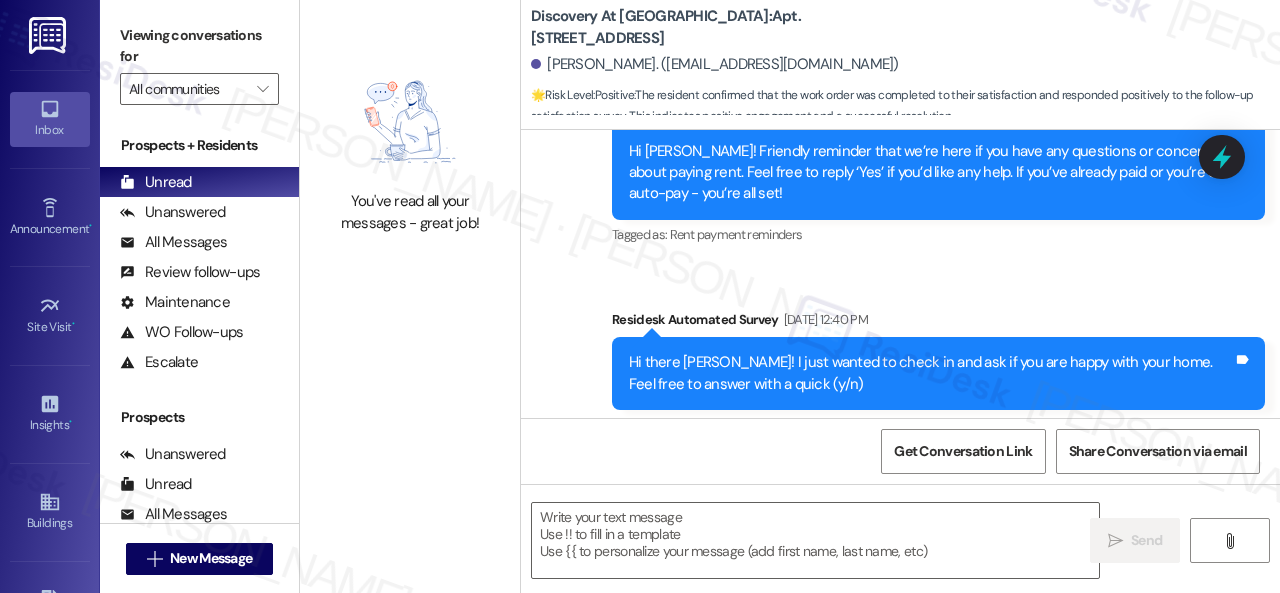 type on "Fetching suggested responses. Please feel free to read through the conversation in the meantime." 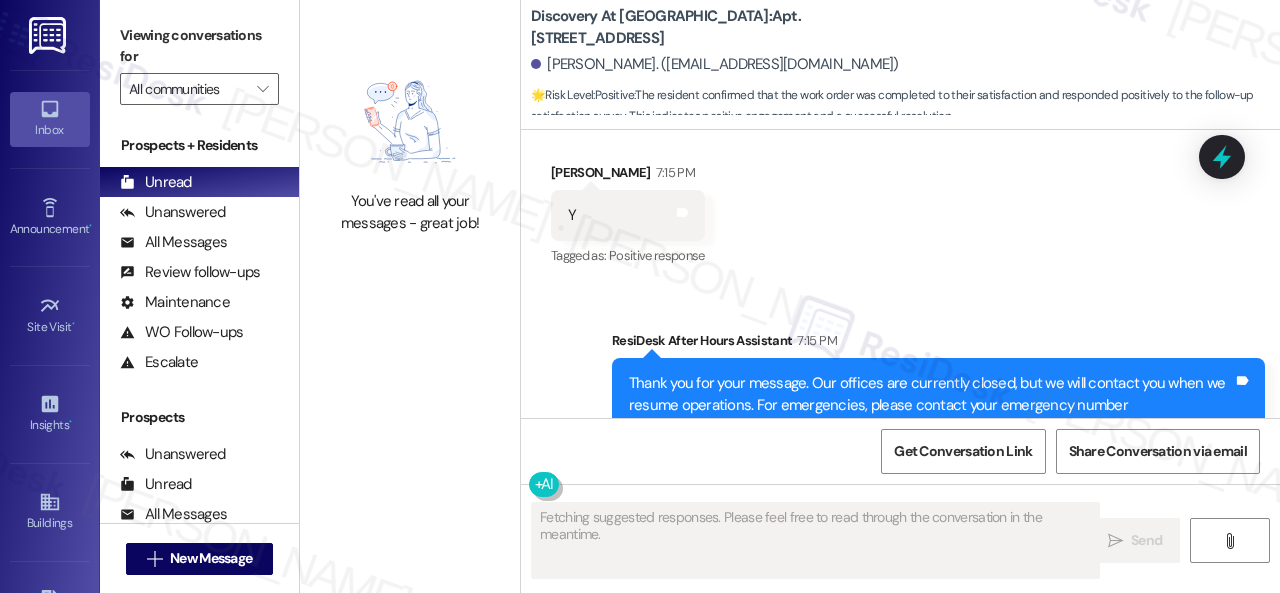 scroll, scrollTop: 3537, scrollLeft: 0, axis: vertical 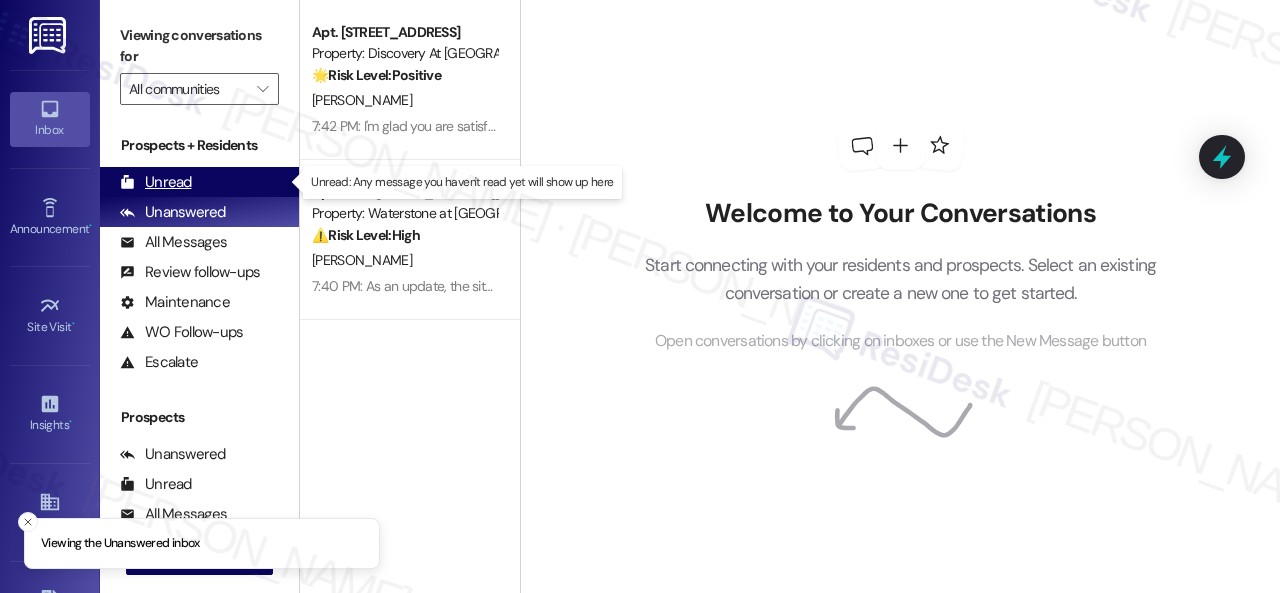 click on "Unread" at bounding box center [156, 182] 